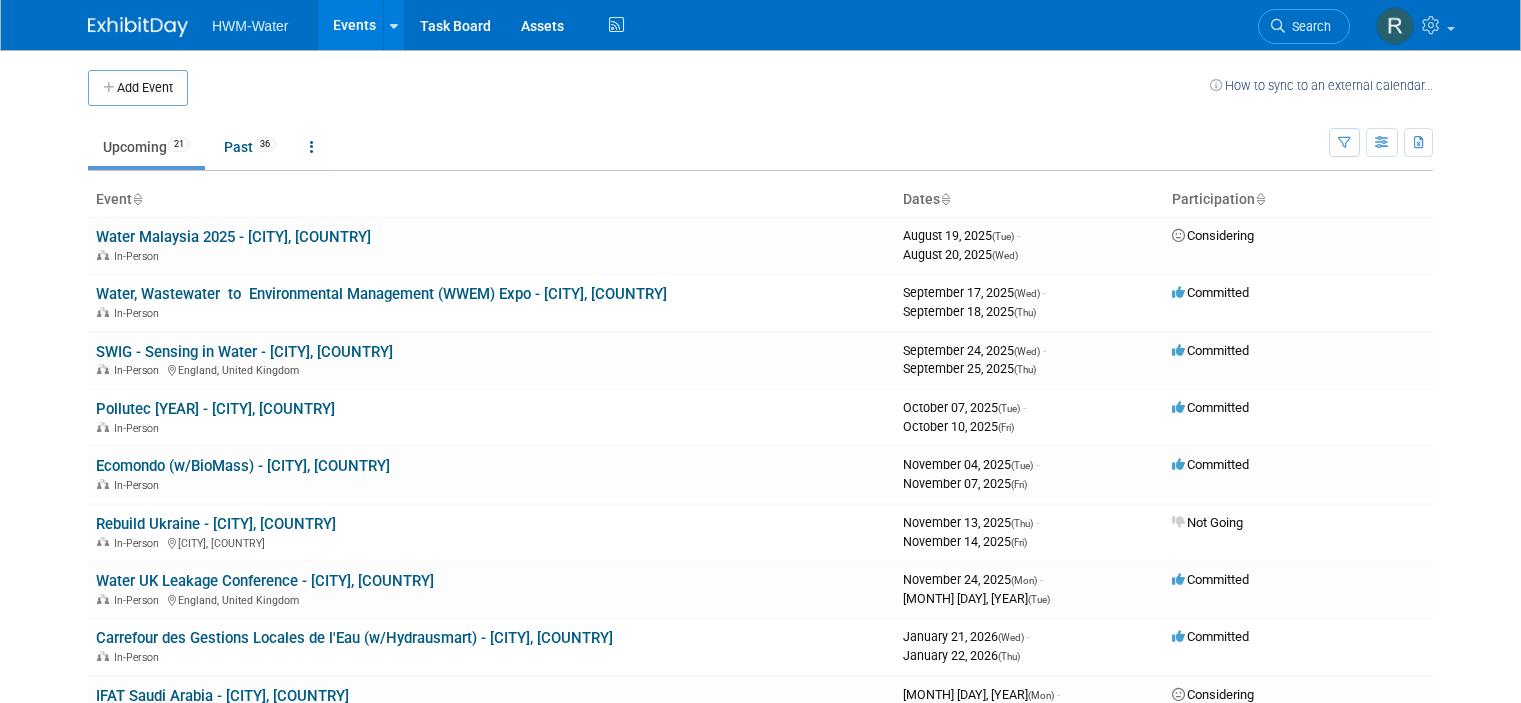 scroll, scrollTop: 0, scrollLeft: 0, axis: both 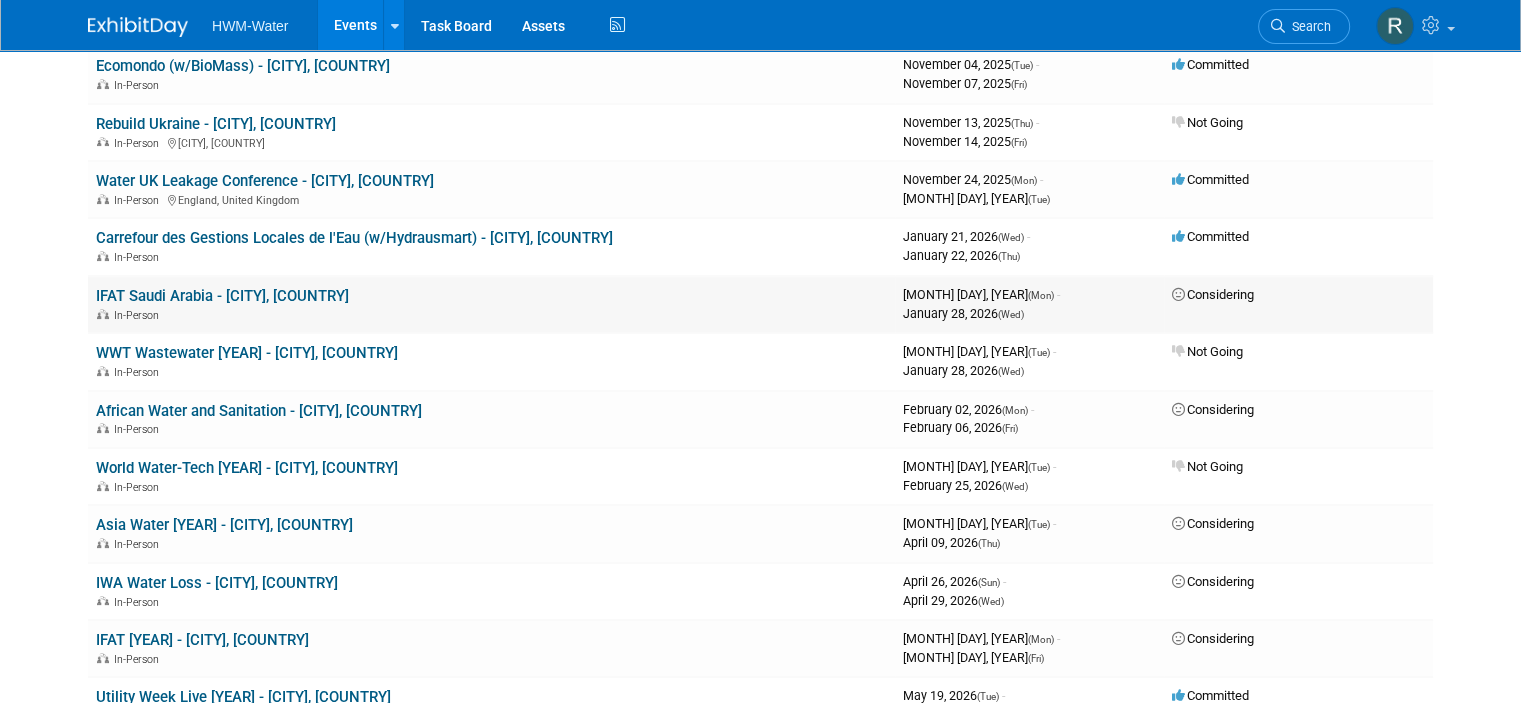 click on "In-Person" at bounding box center [491, 314] 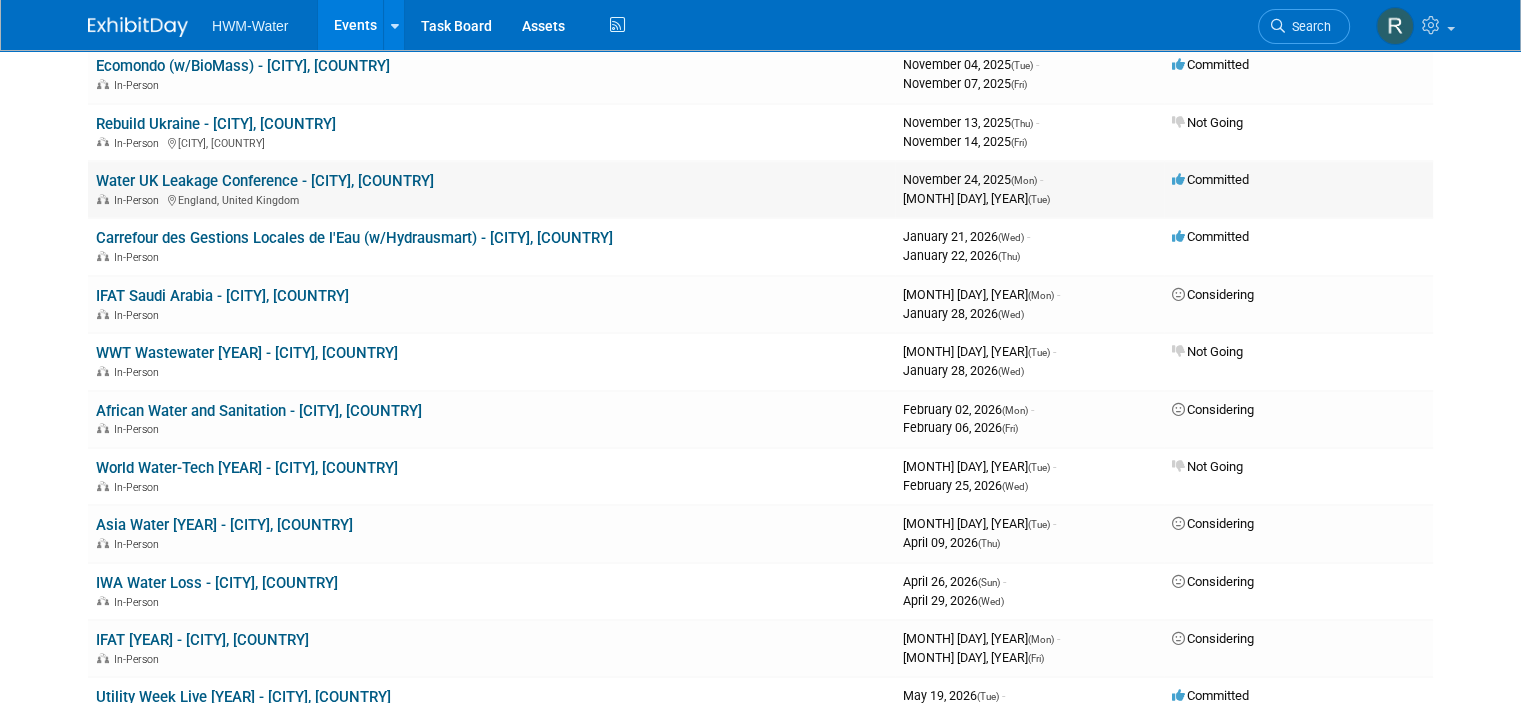 scroll, scrollTop: 0, scrollLeft: 0, axis: both 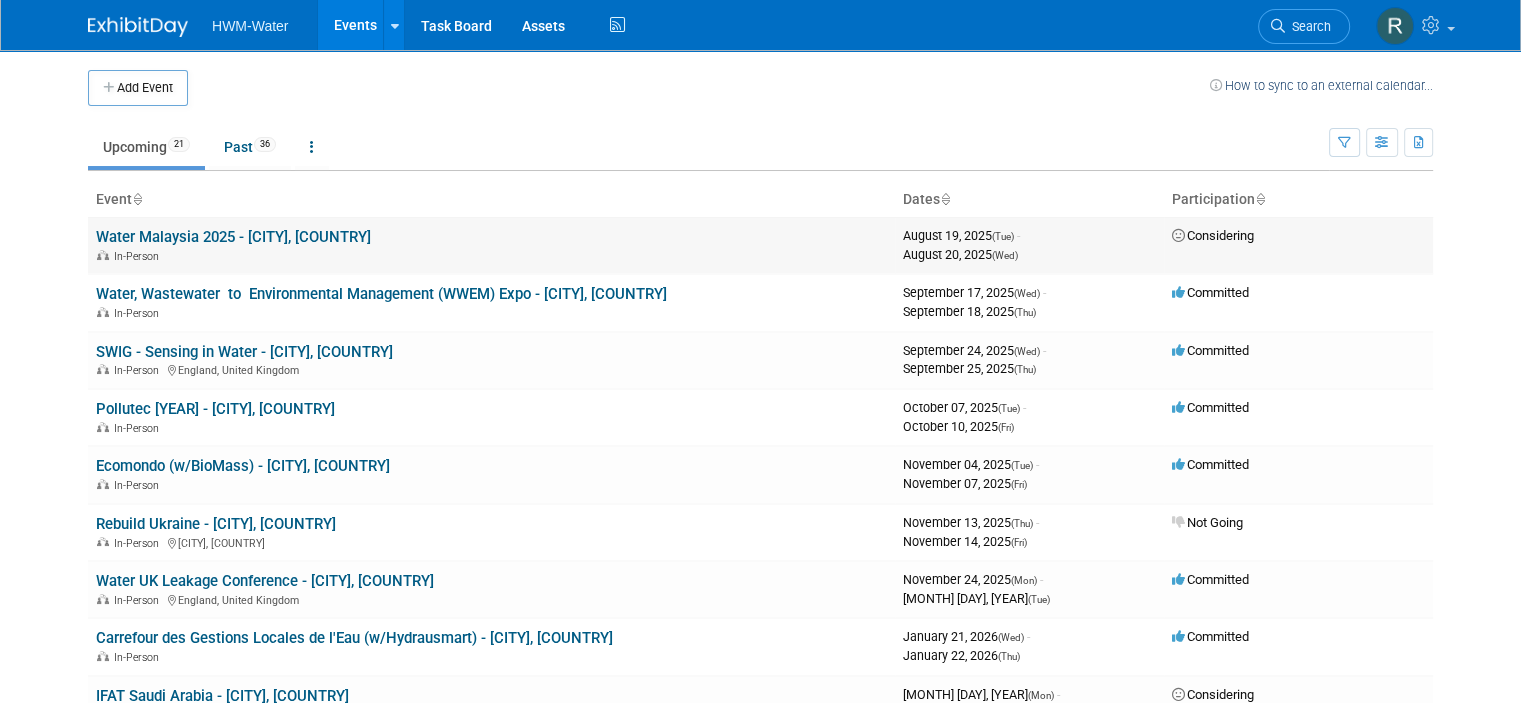 click on "Water Malaysia 2025 - [CITY], [COUNTRY]" at bounding box center (233, 237) 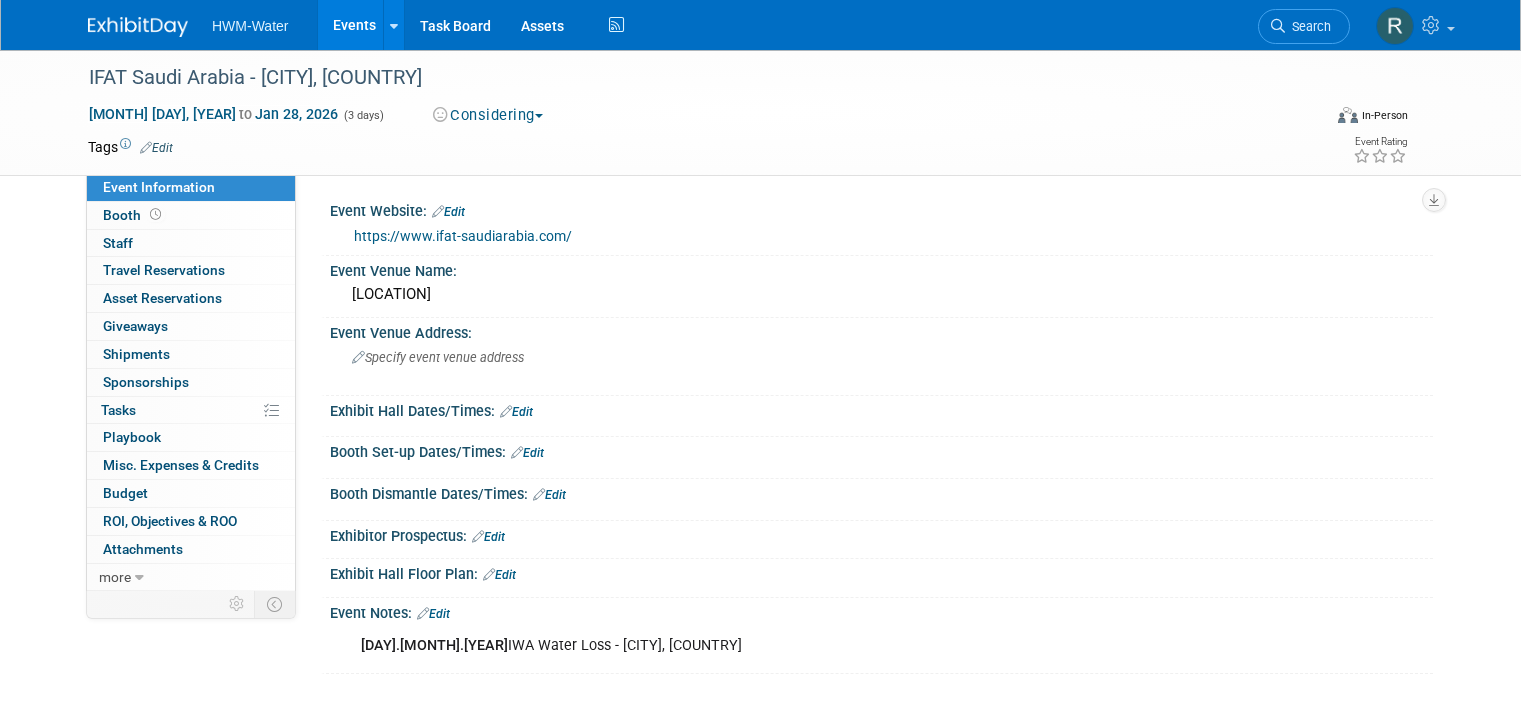 scroll, scrollTop: 0, scrollLeft: 0, axis: both 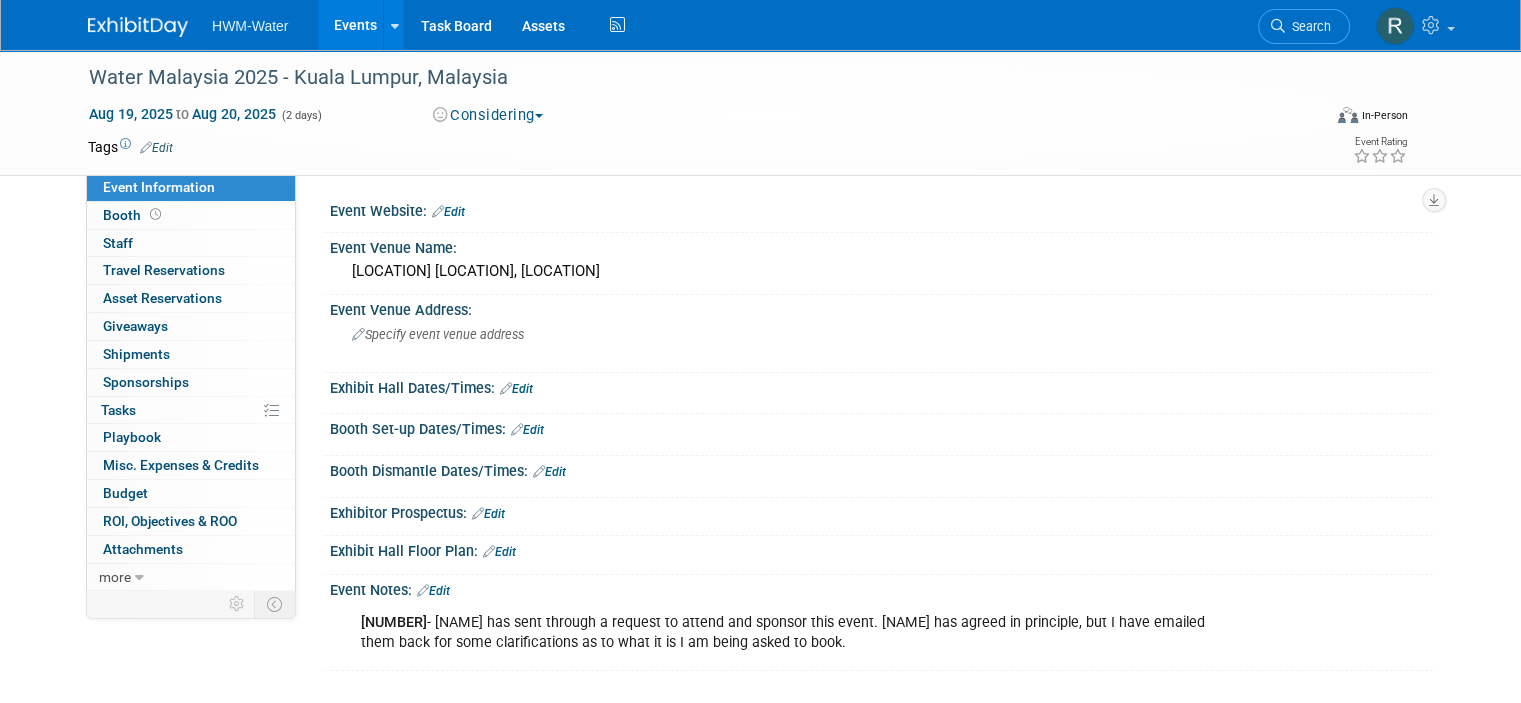 click on "Considering" at bounding box center [488, 115] 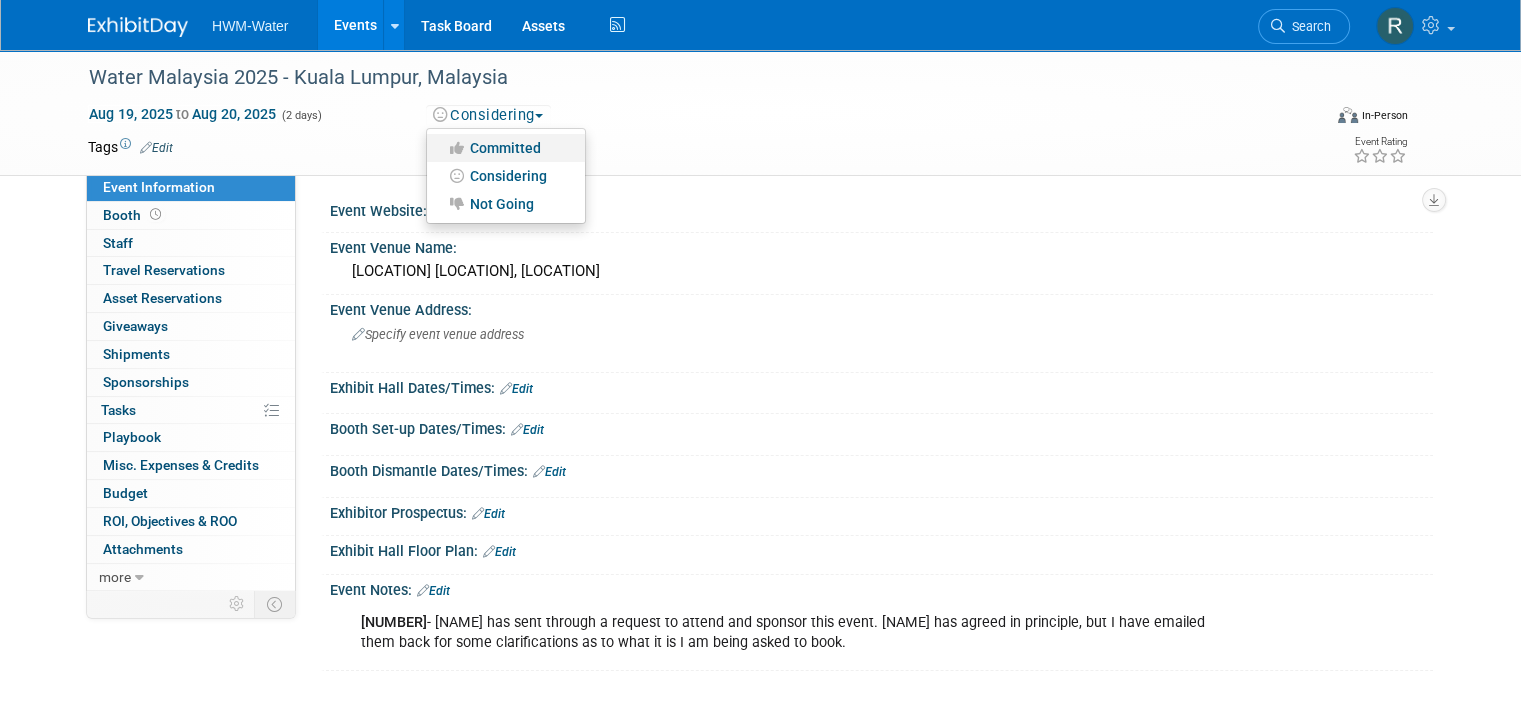 click on "Committed" at bounding box center (506, 148) 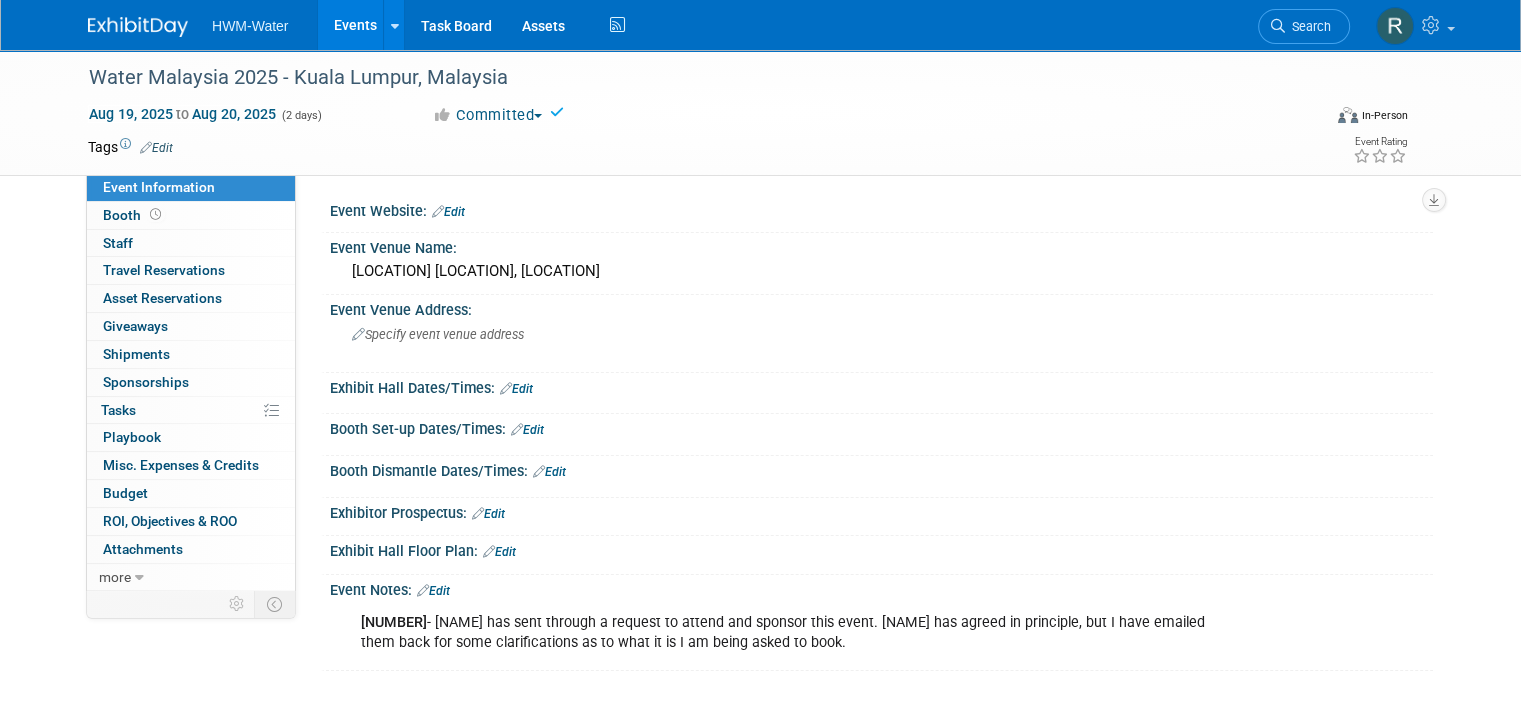 click on "Edit" at bounding box center (433, 591) 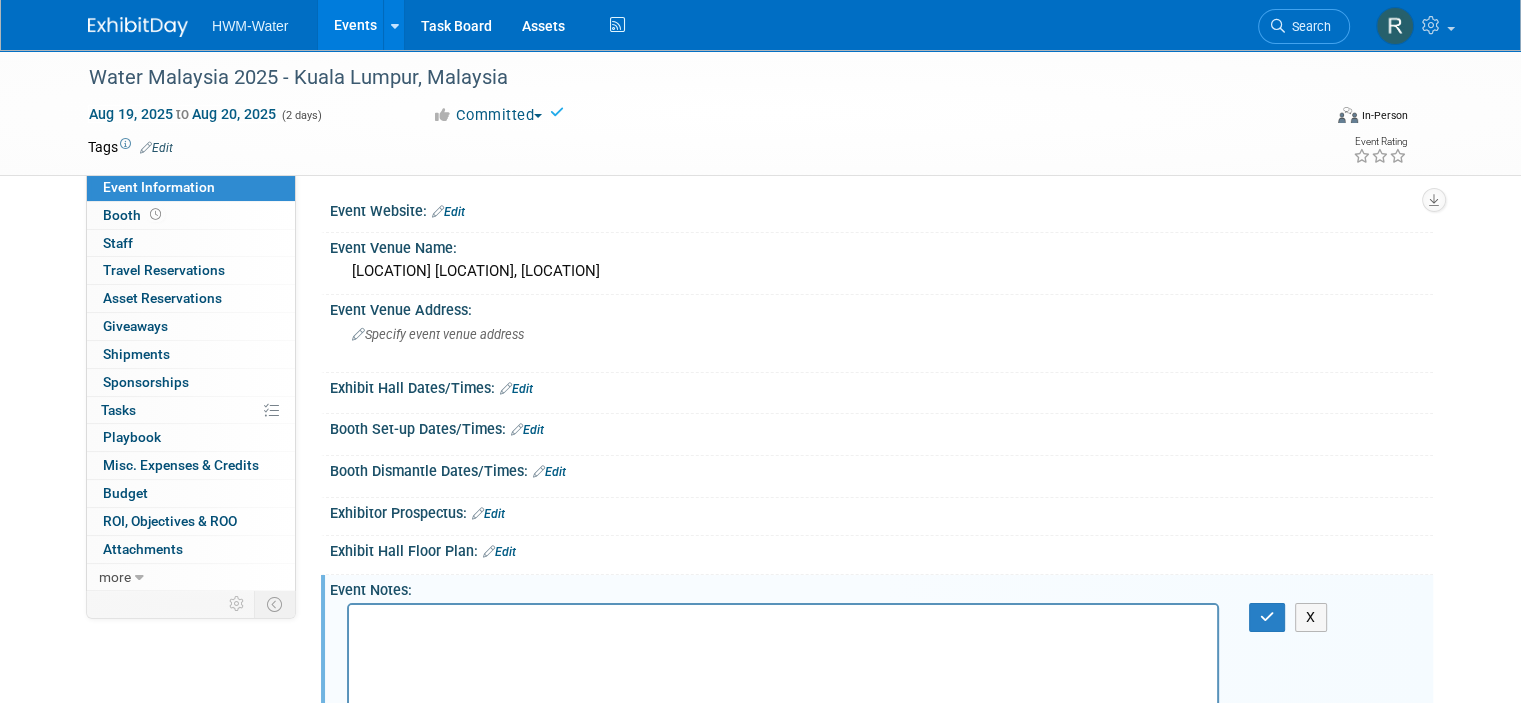 scroll, scrollTop: 0, scrollLeft: 0, axis: both 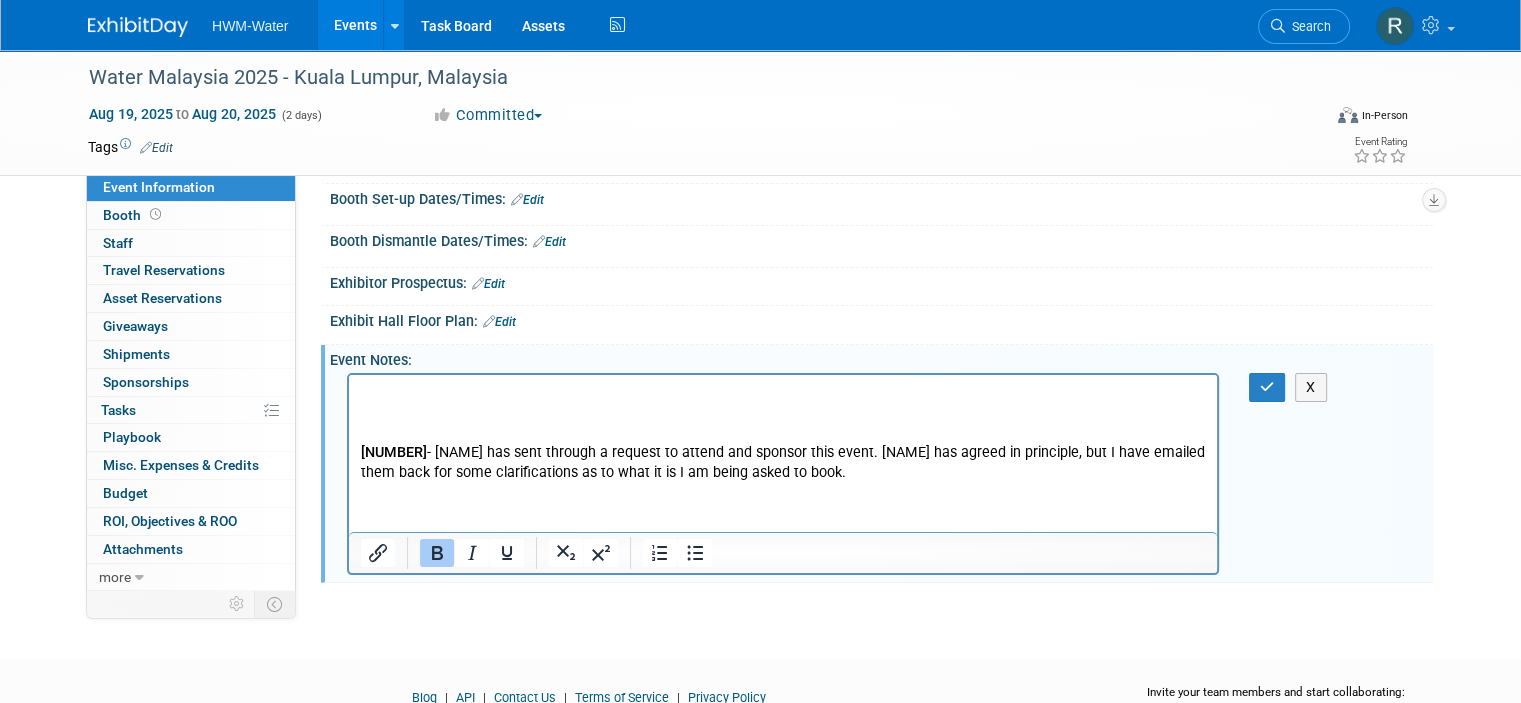 type 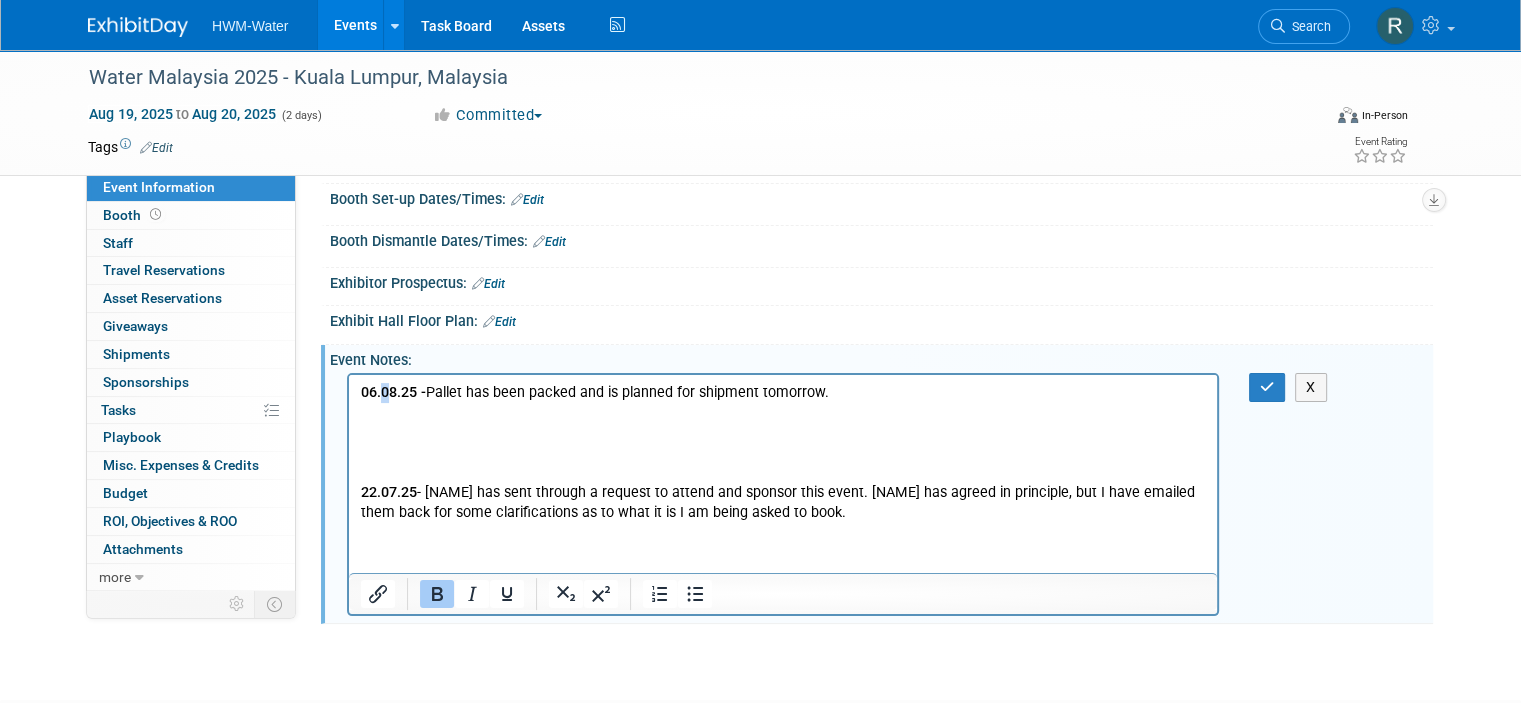click on "[DATE].25 -" at bounding box center (393, 392) 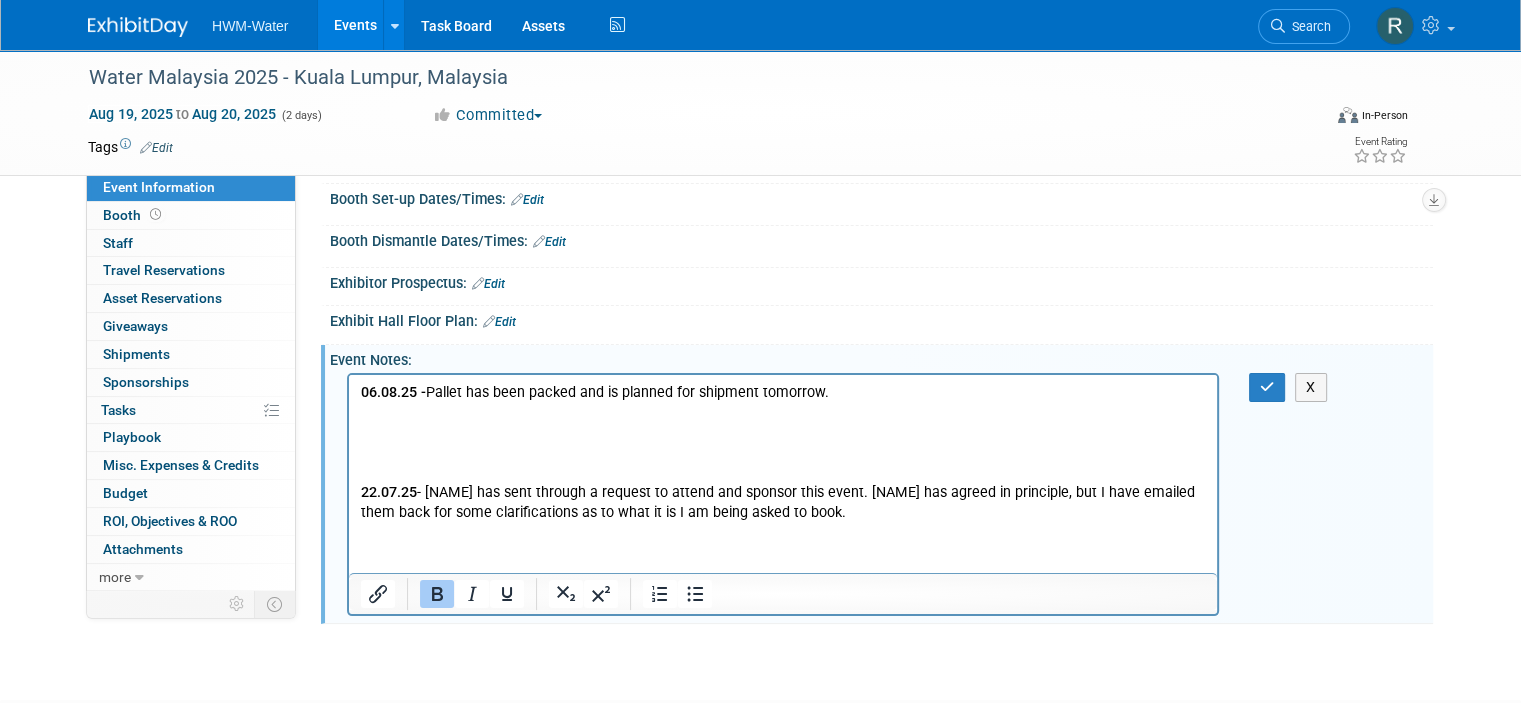 click at bounding box center [783, 433] 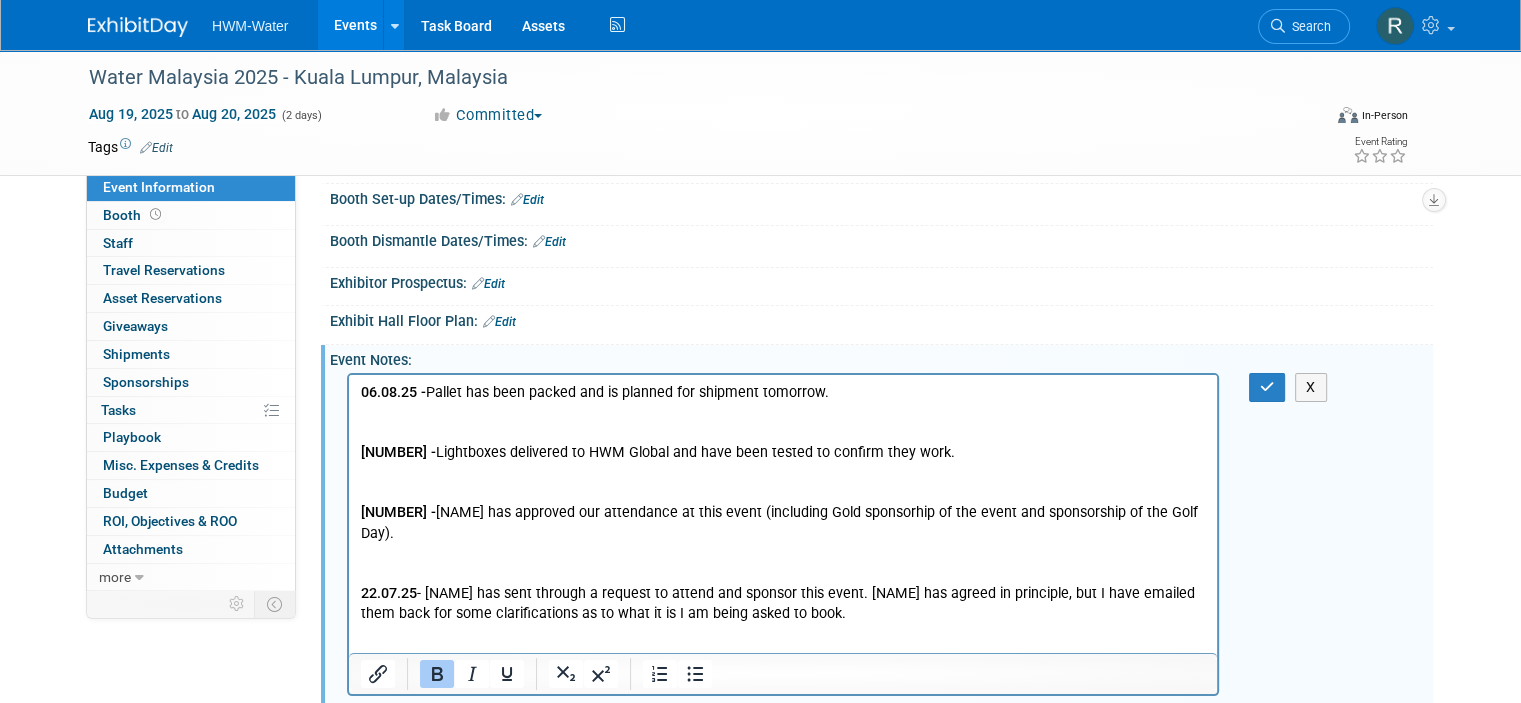 click at bounding box center (783, 473) 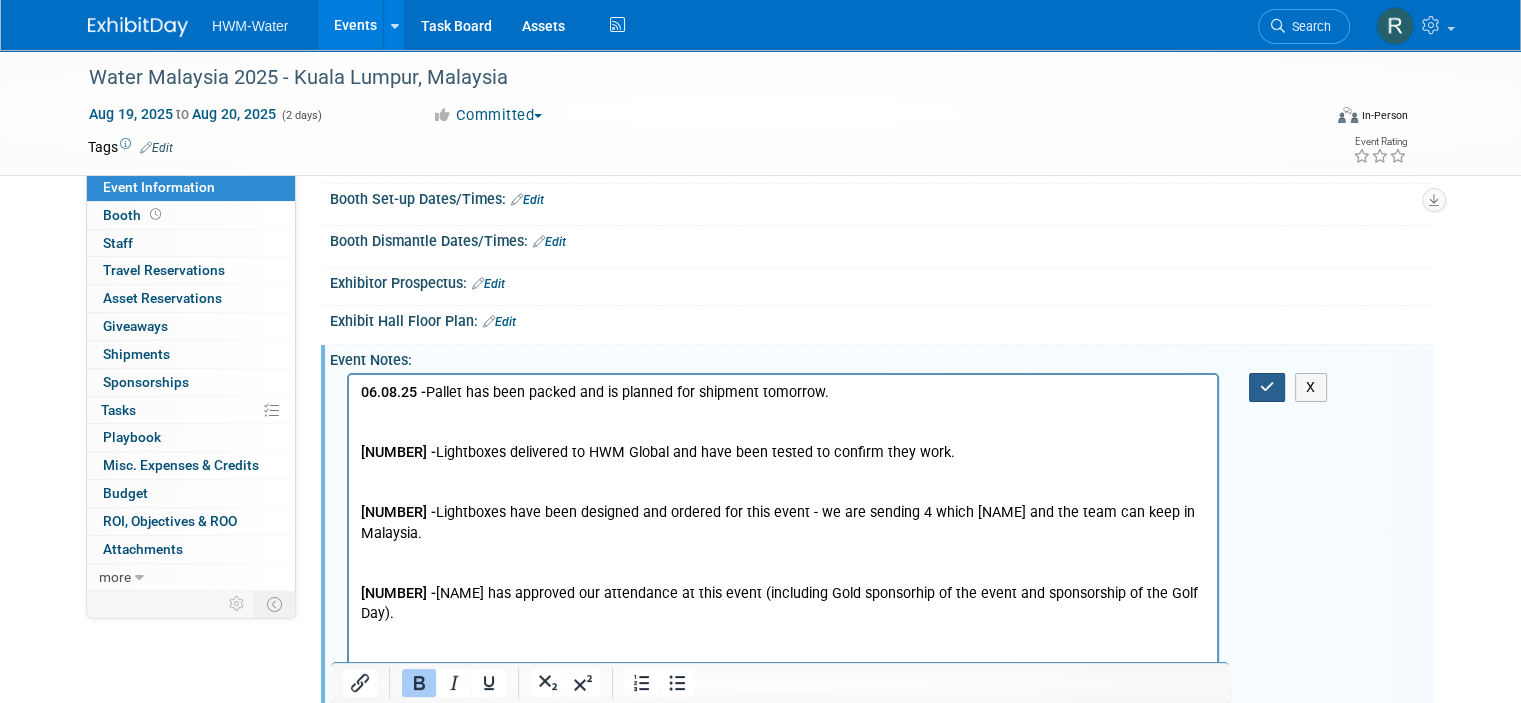 click at bounding box center (1267, 387) 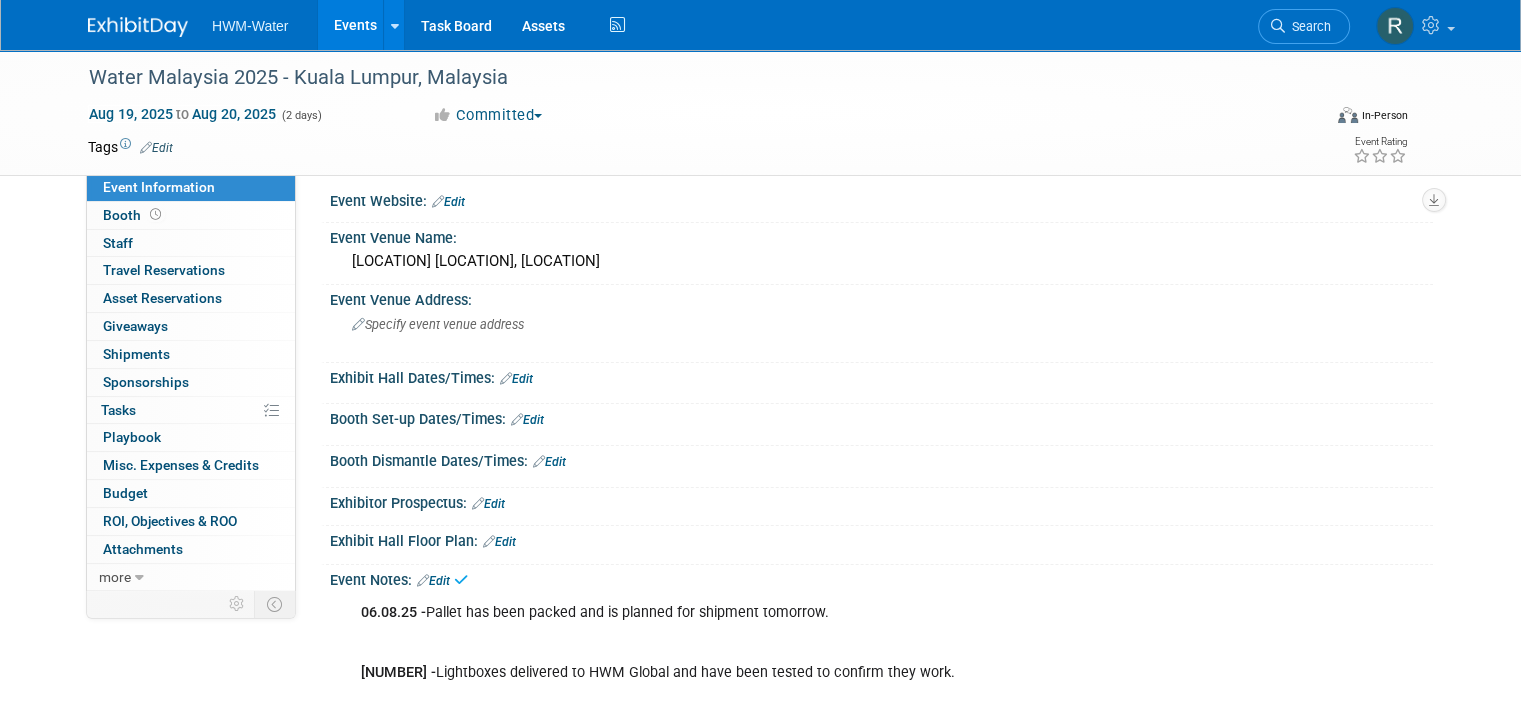 scroll, scrollTop: 0, scrollLeft: 0, axis: both 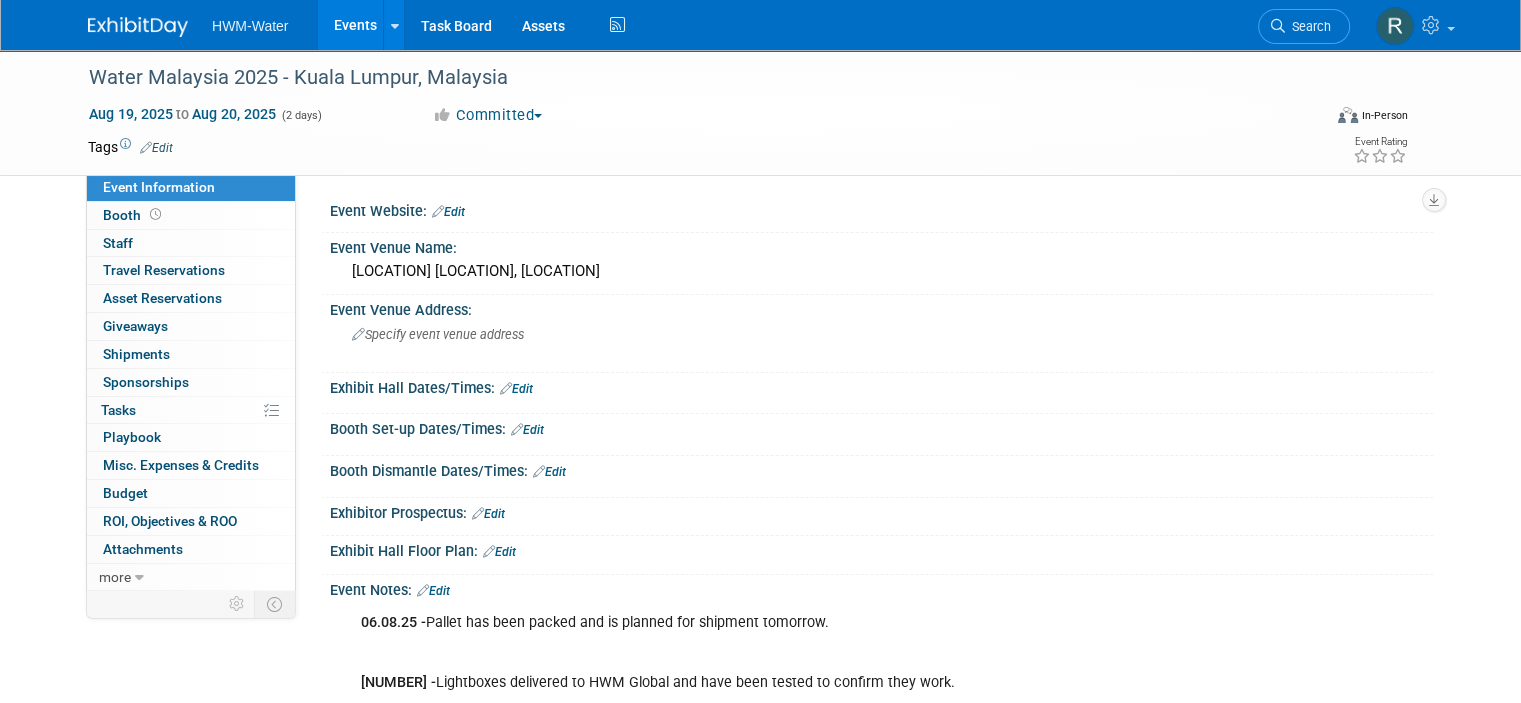 click at bounding box center (138, 27) 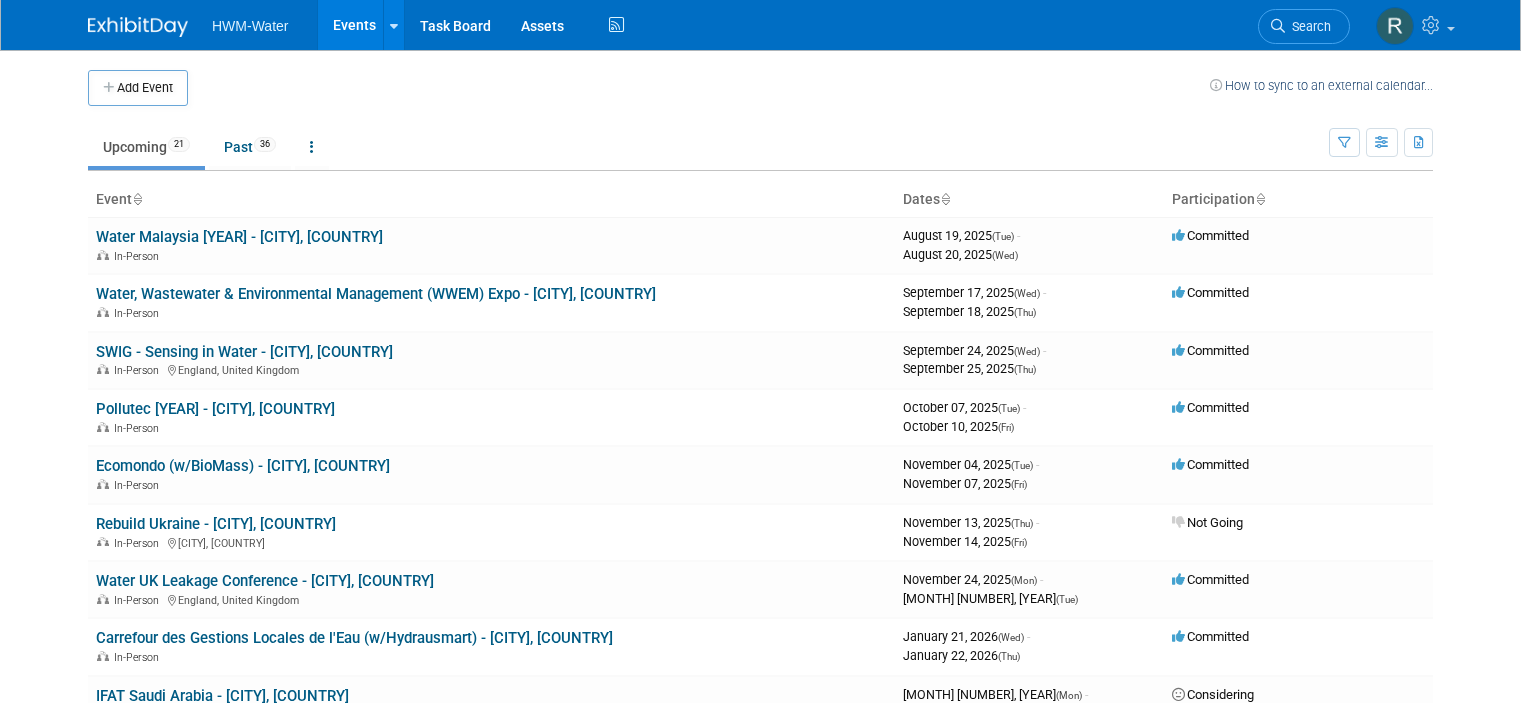 scroll, scrollTop: 0, scrollLeft: 0, axis: both 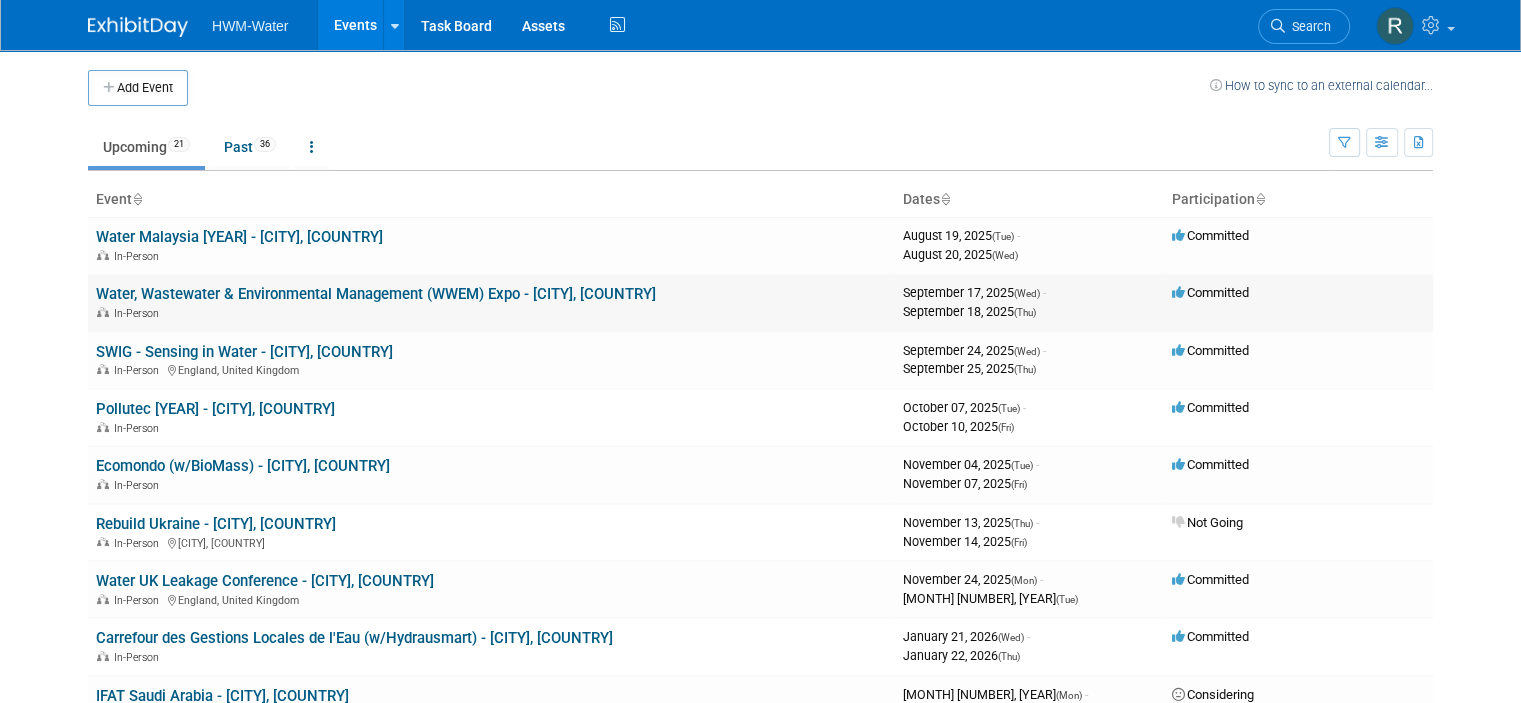 click on "Water, Wastewater & Environmental Management (WWEM) Expo - Birmingham, United Kingdom" at bounding box center (376, 294) 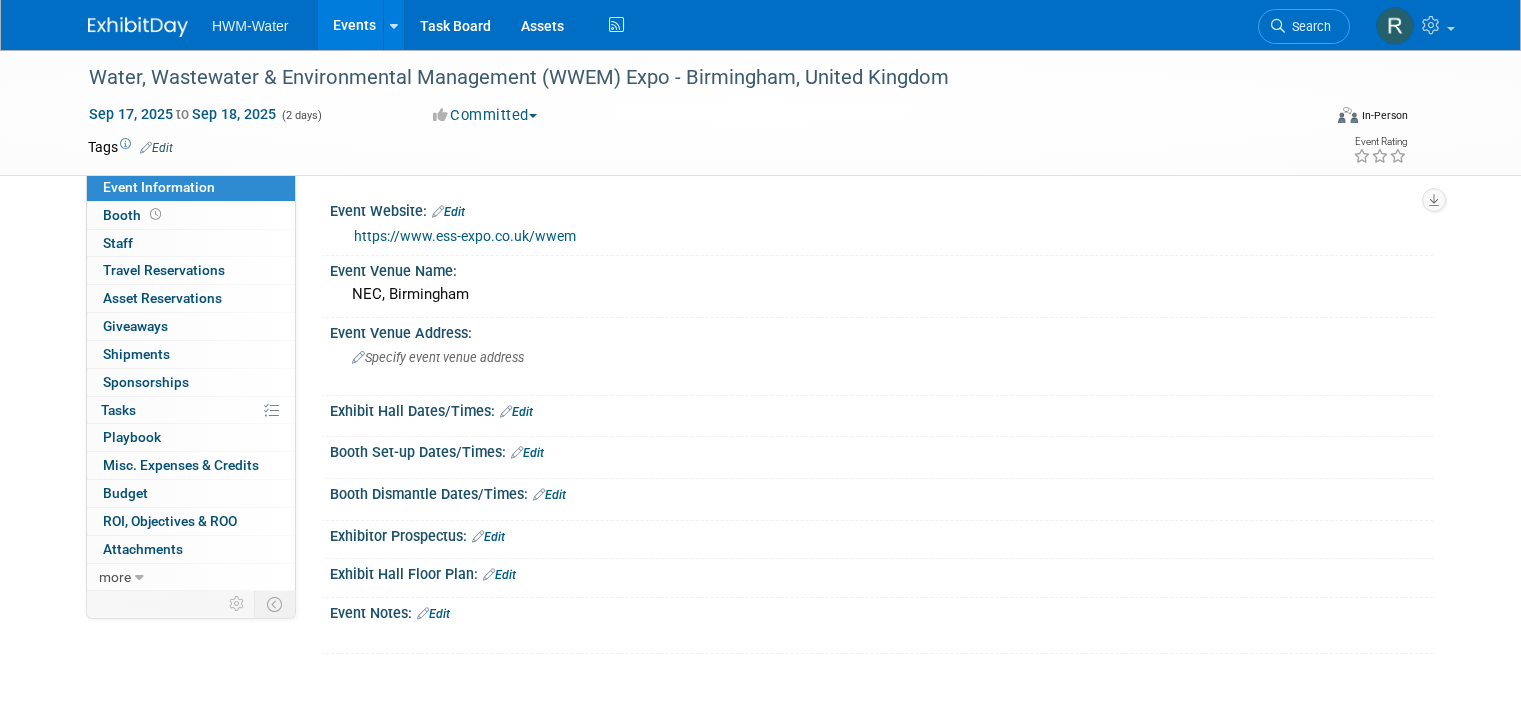 scroll, scrollTop: 0, scrollLeft: 0, axis: both 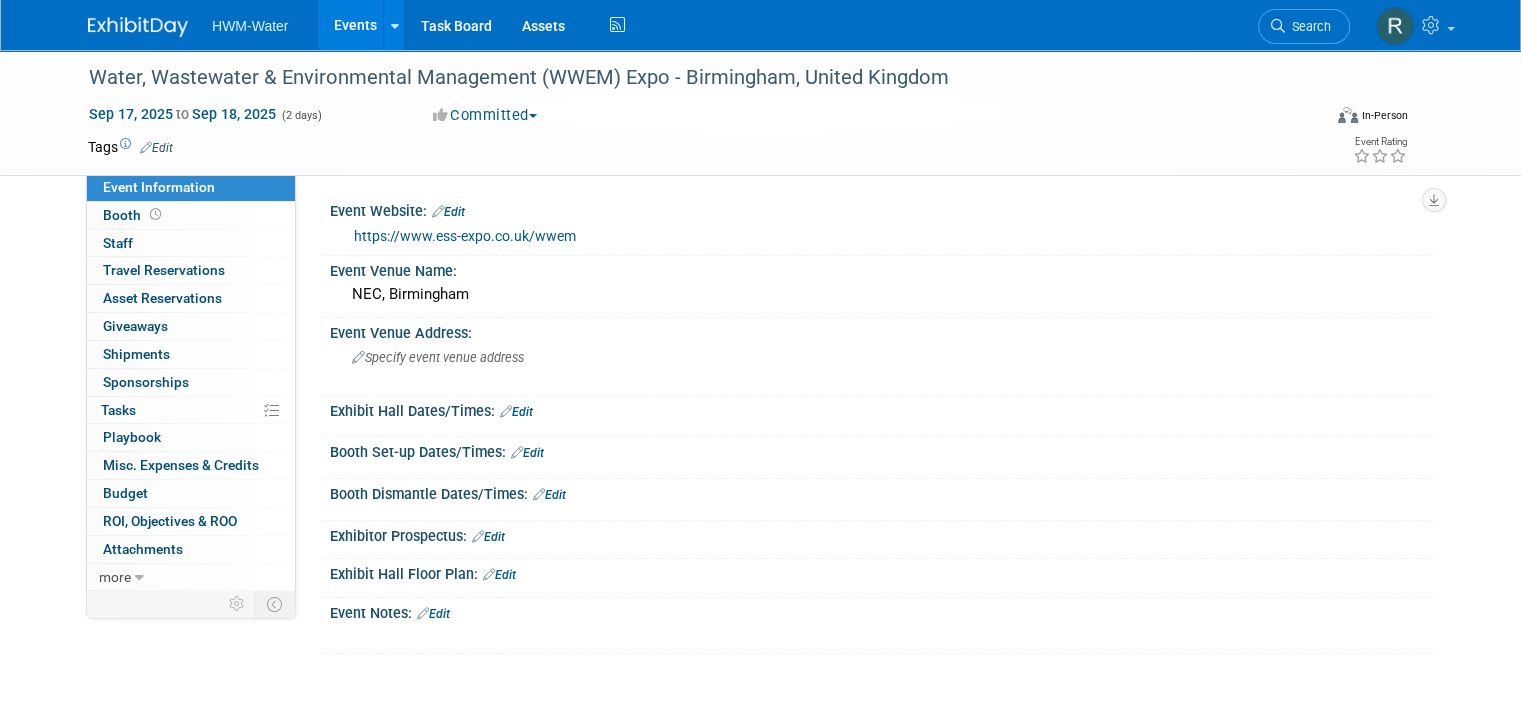 click at bounding box center [138, 27] 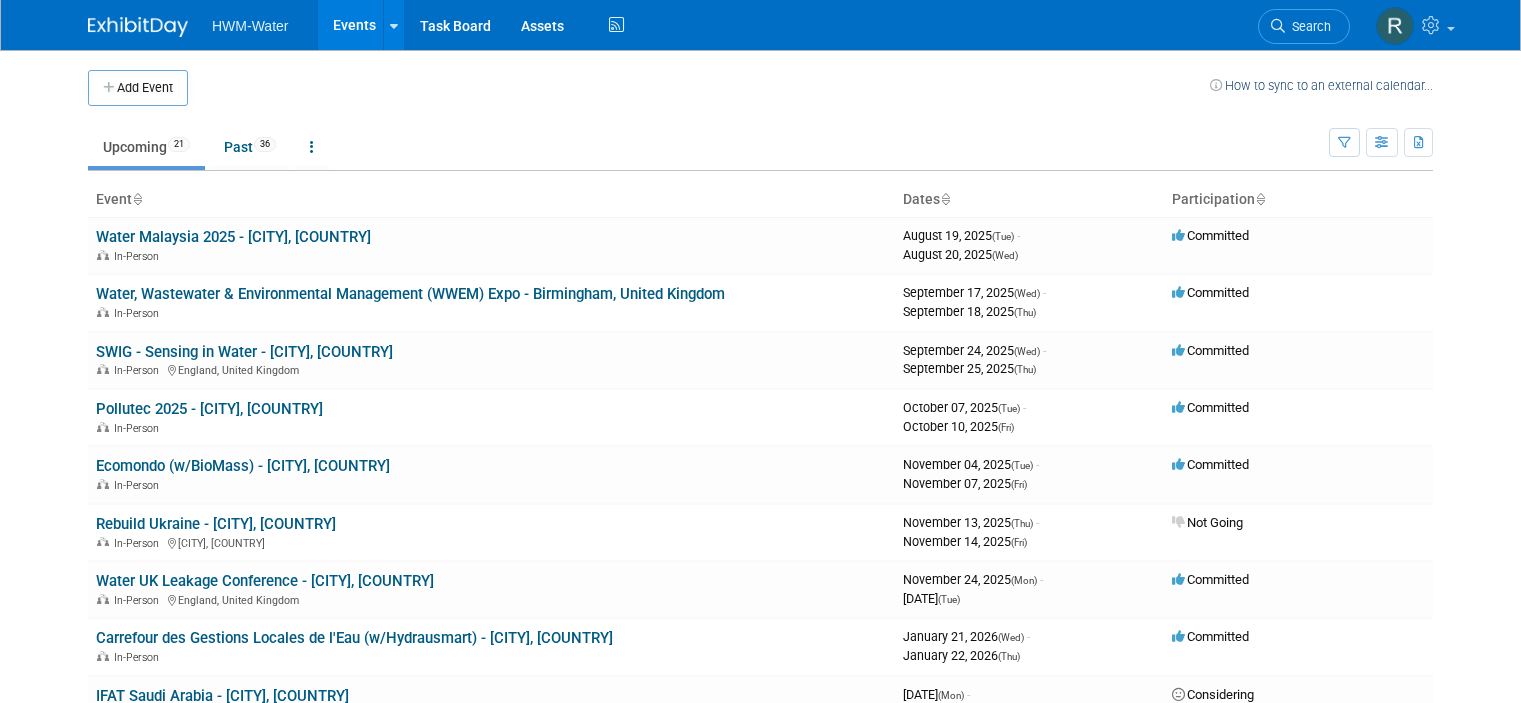 scroll, scrollTop: 0, scrollLeft: 0, axis: both 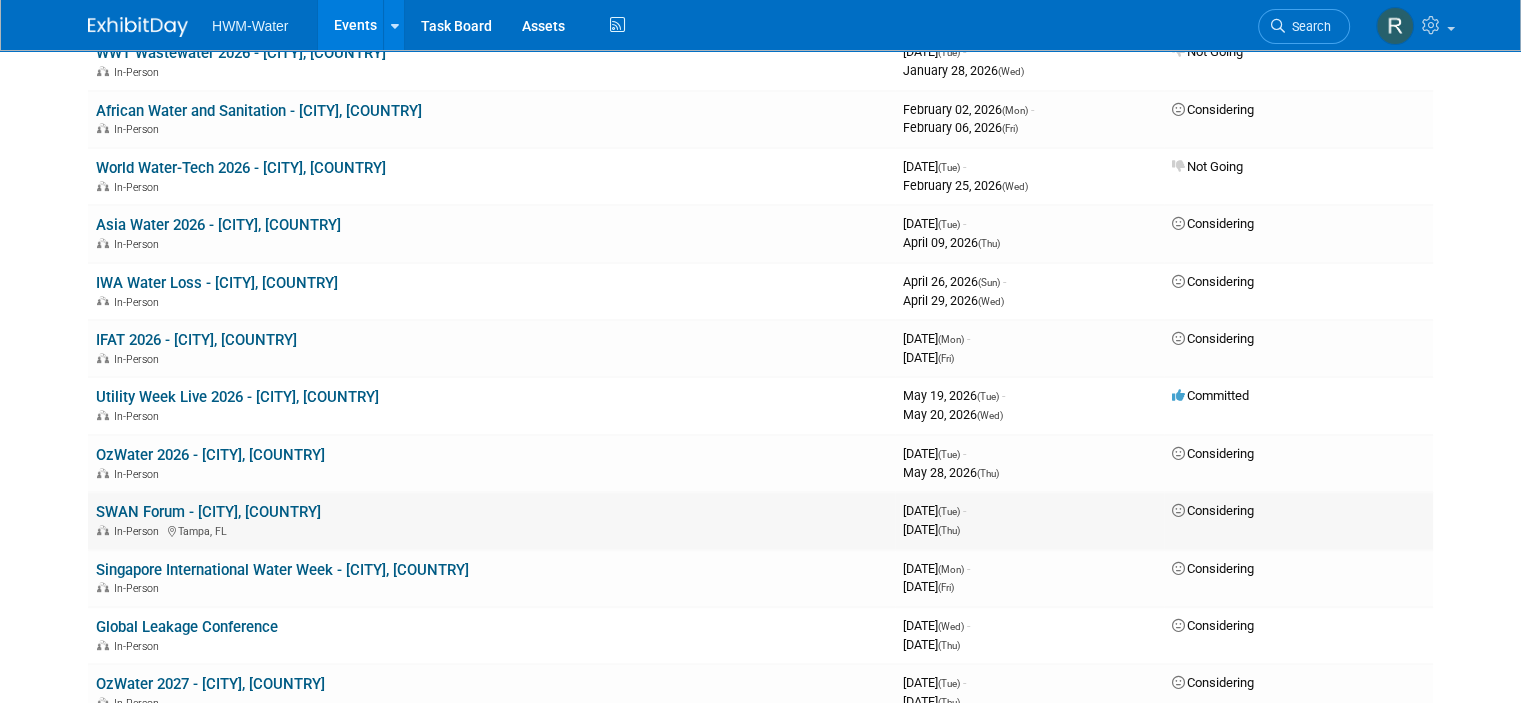 click on "[EVENT] - [CITY], [COUNTRY]" at bounding box center (208, 512) 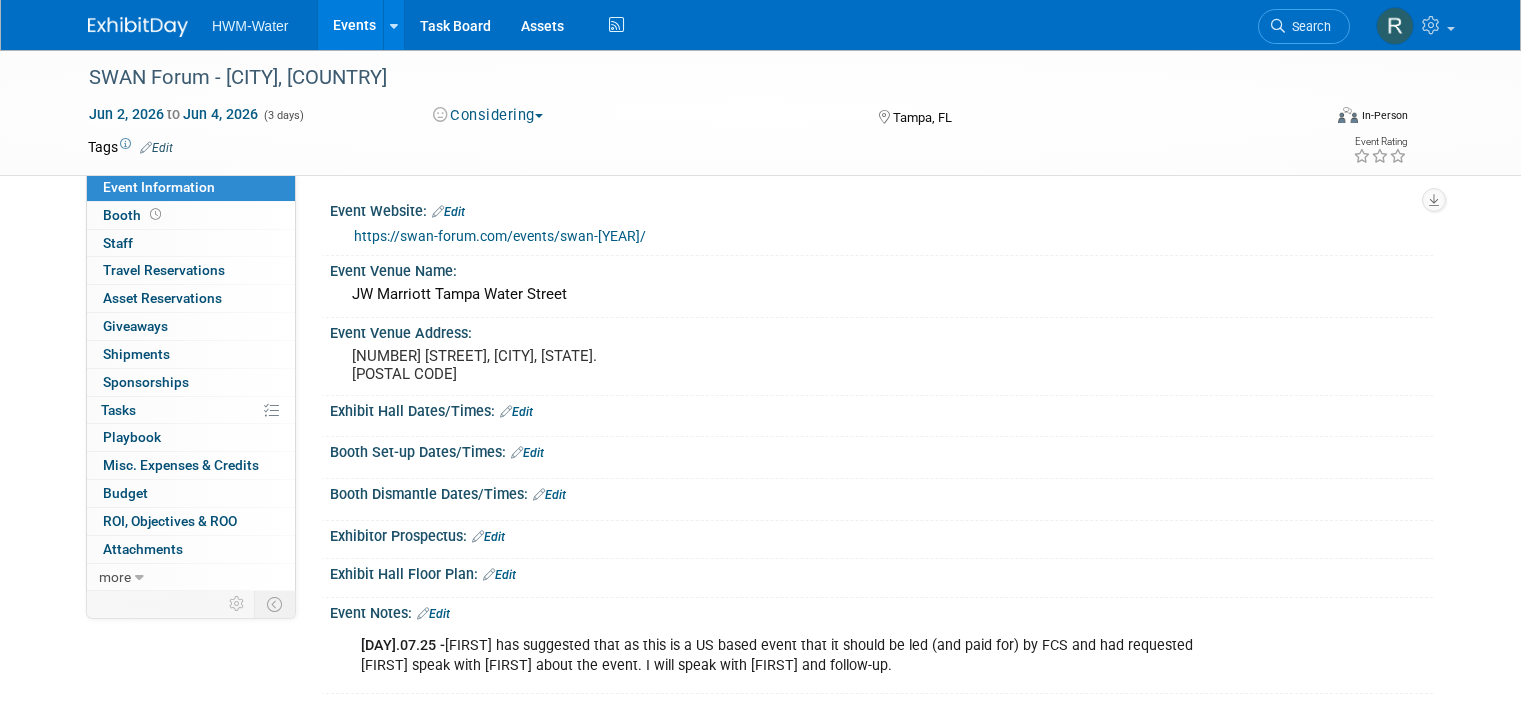 scroll, scrollTop: 0, scrollLeft: 0, axis: both 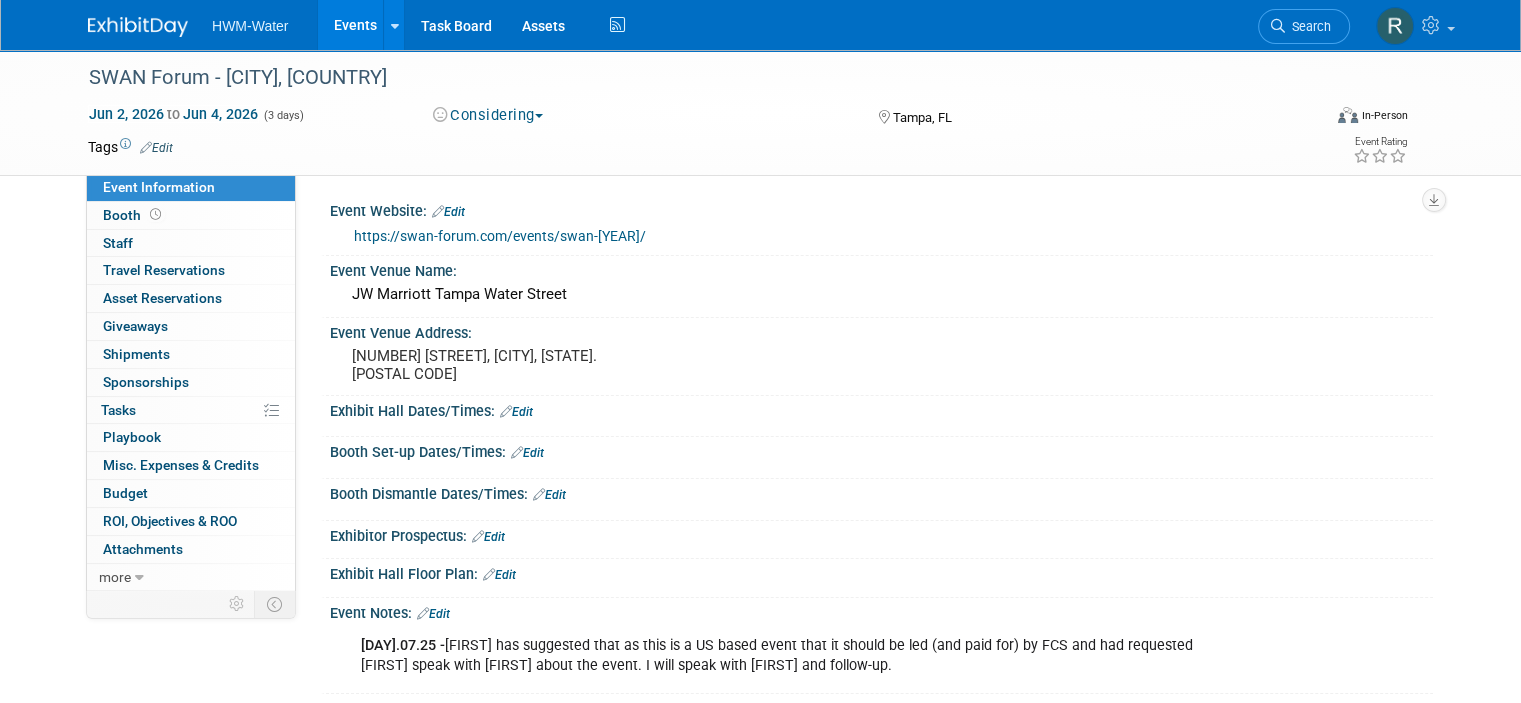 click on "Considering" at bounding box center (488, 115) 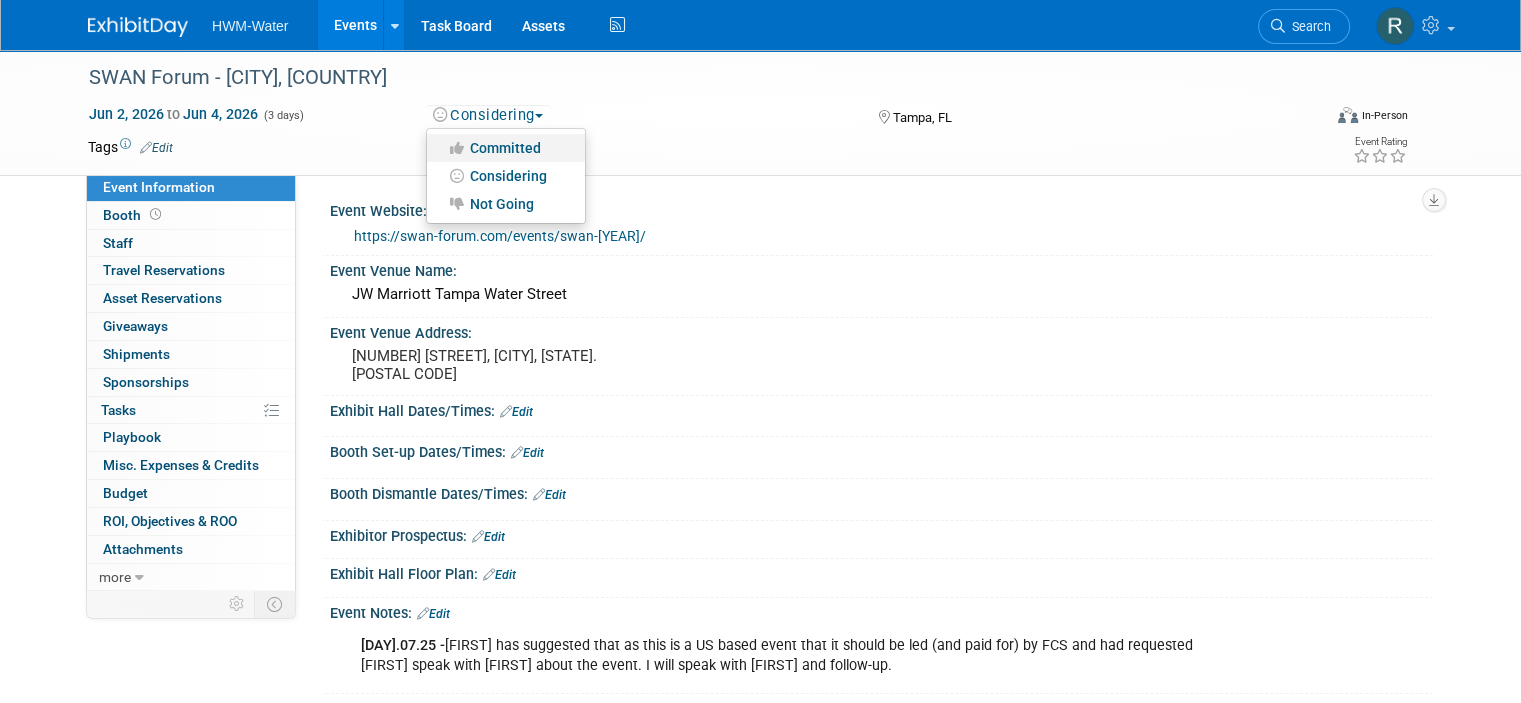 click on "Committed" at bounding box center [506, 148] 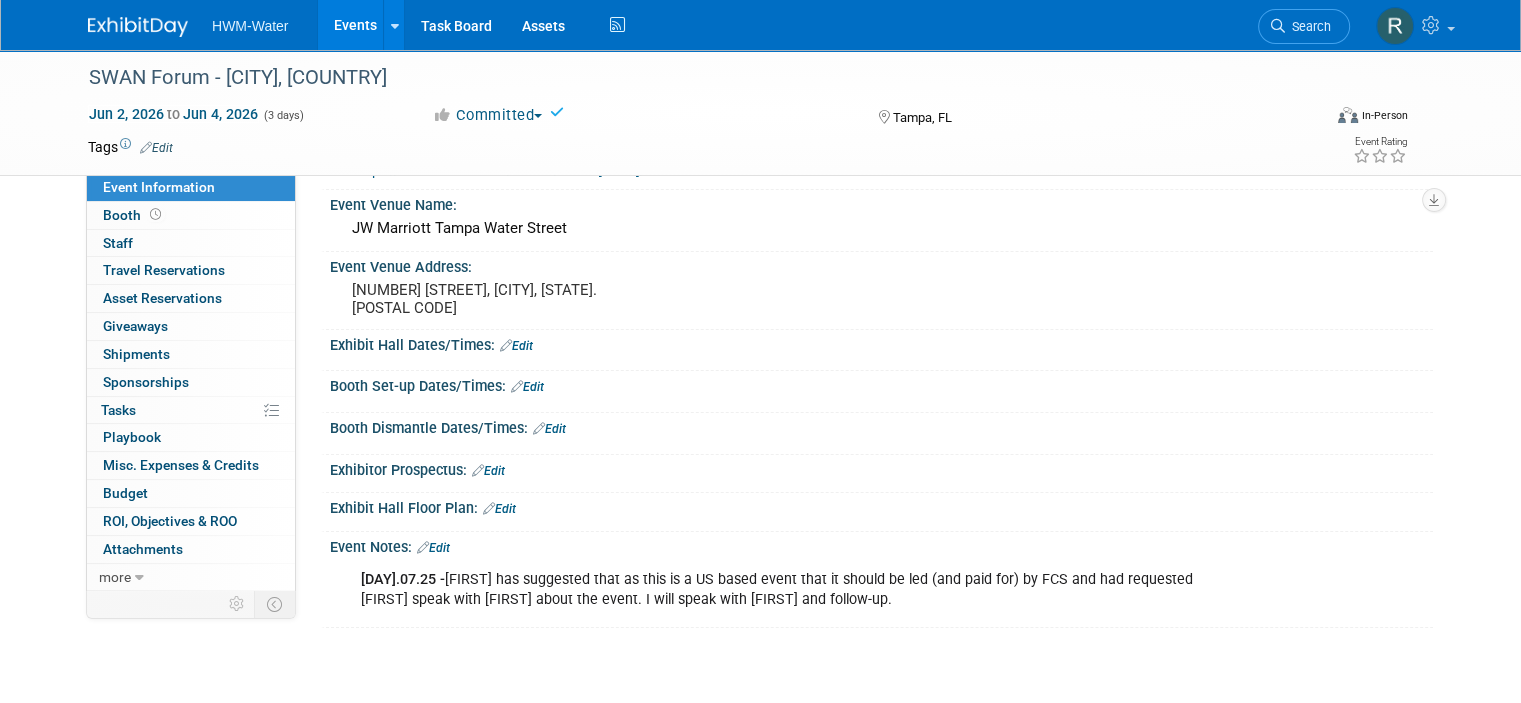 scroll, scrollTop: 100, scrollLeft: 0, axis: vertical 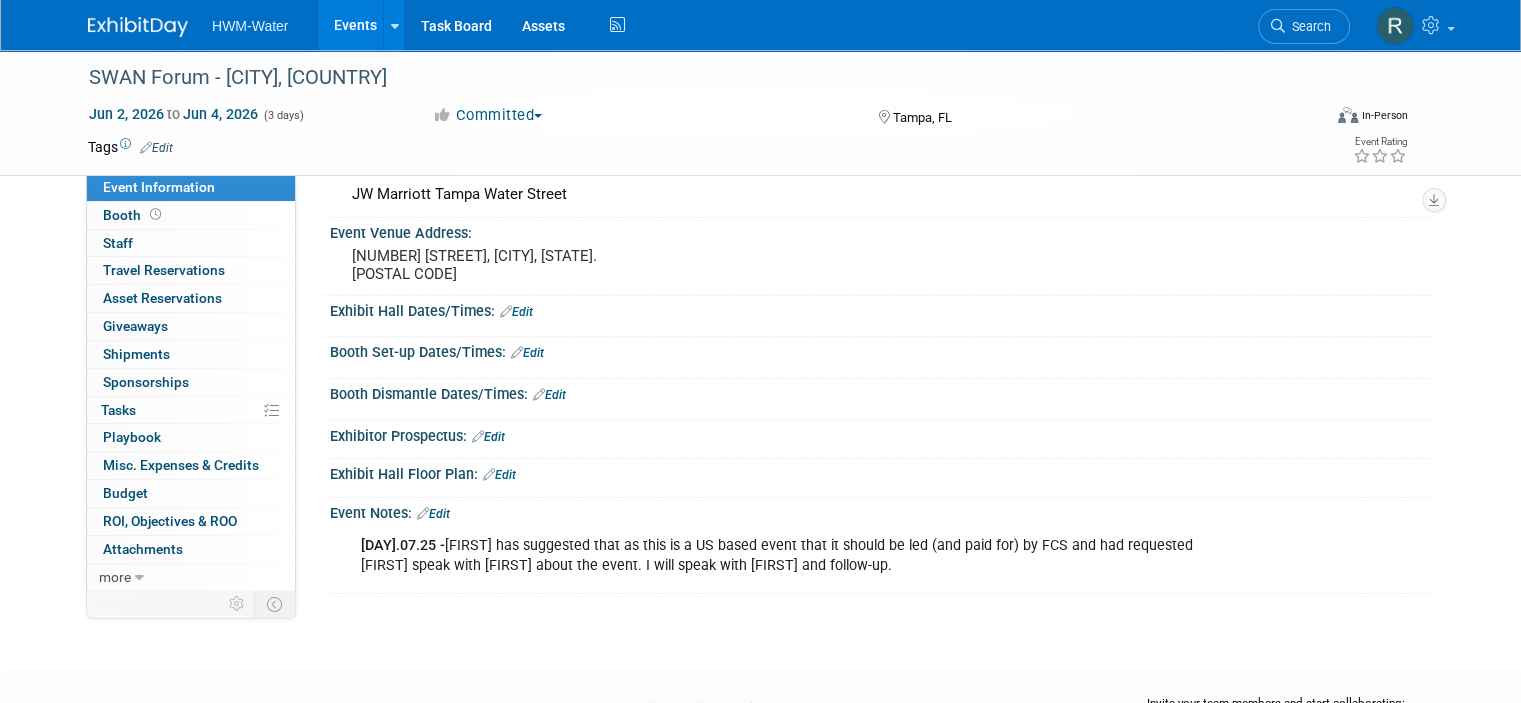 click on "[DAY].07.25 -" at bounding box center [403, 545] 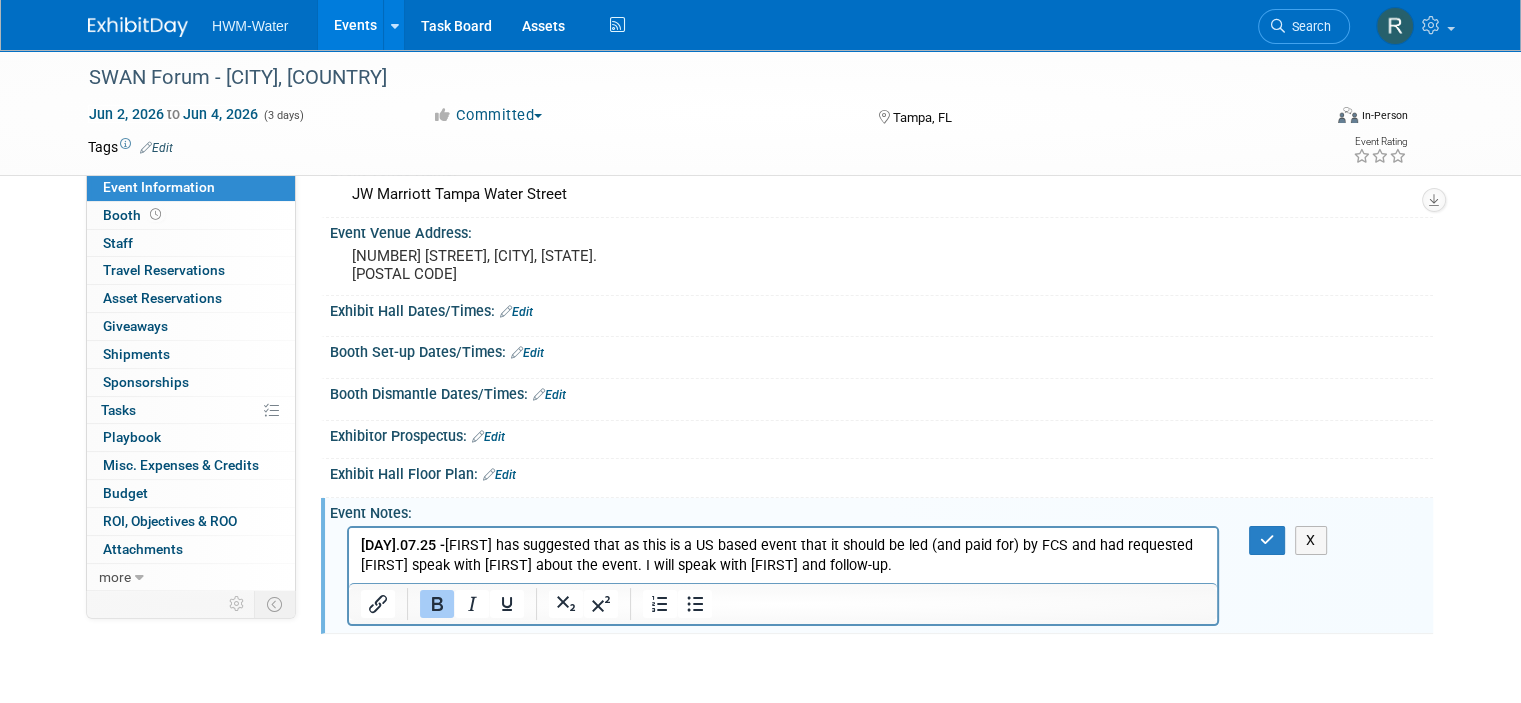 scroll, scrollTop: 0, scrollLeft: 0, axis: both 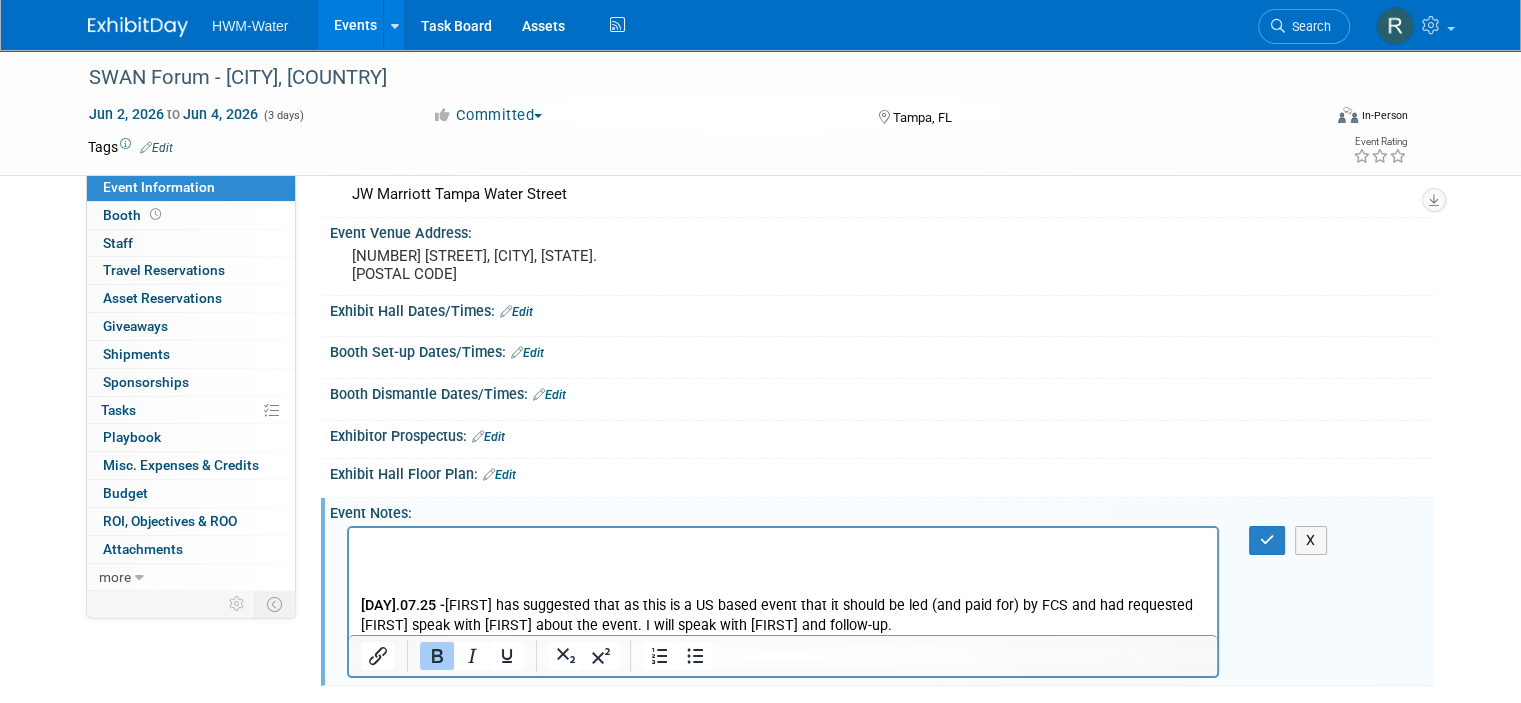 type 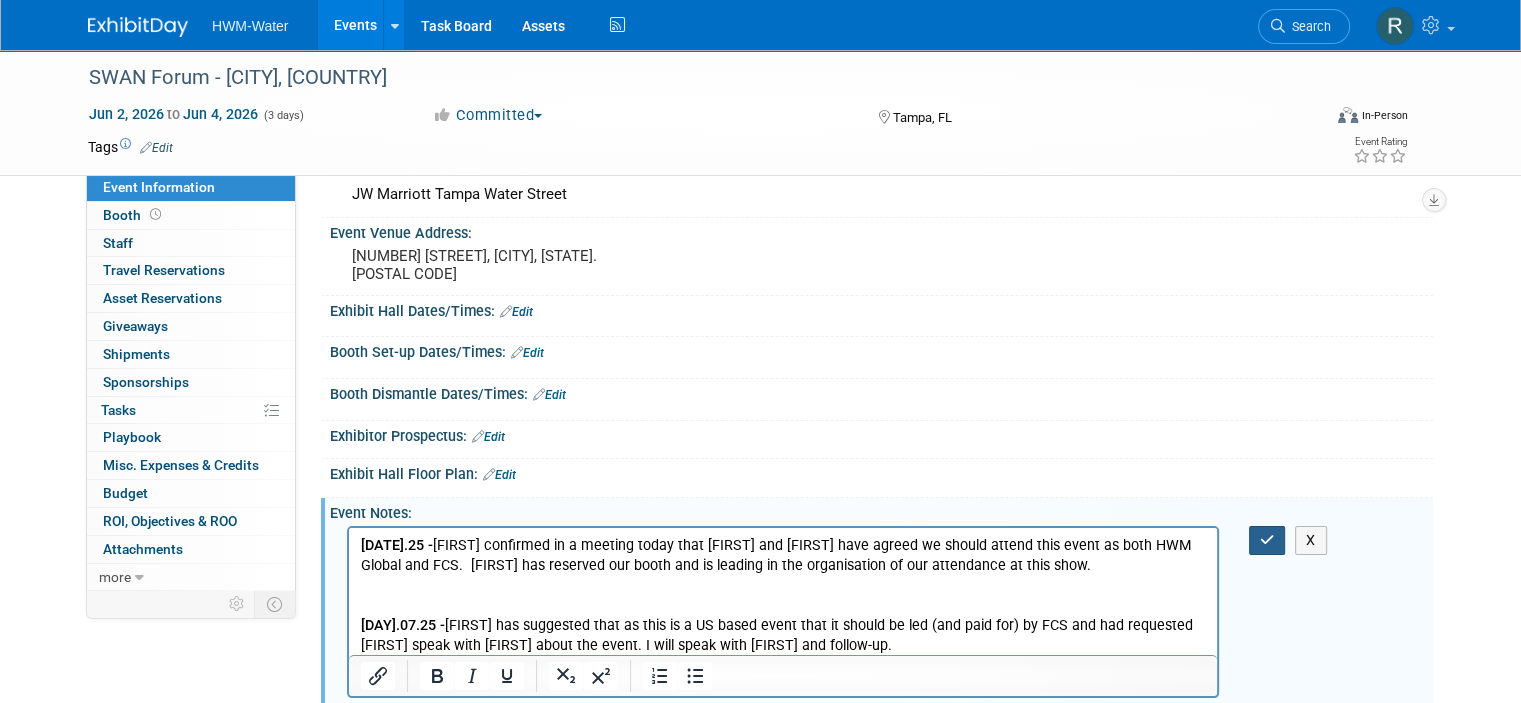 click at bounding box center (1267, 540) 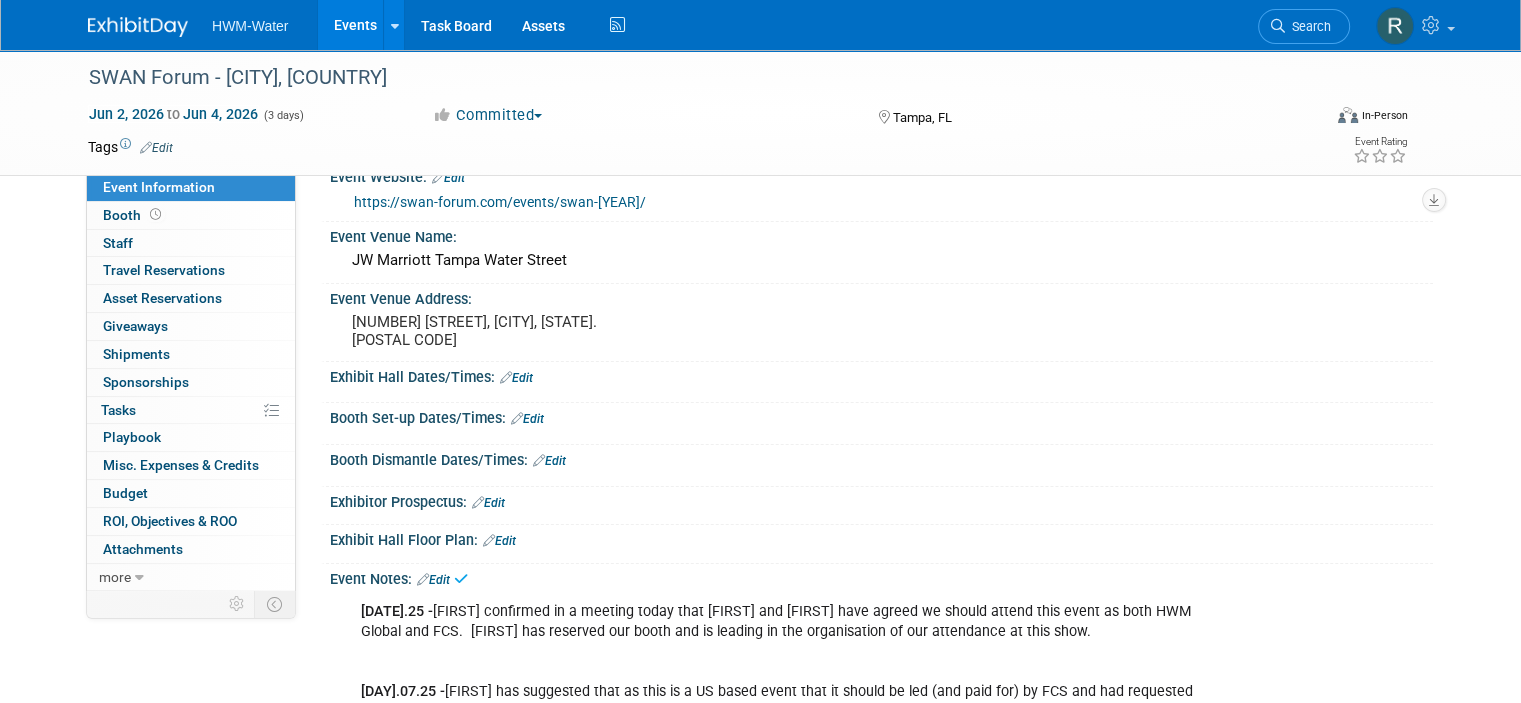 scroll, scrollTop: 0, scrollLeft: 0, axis: both 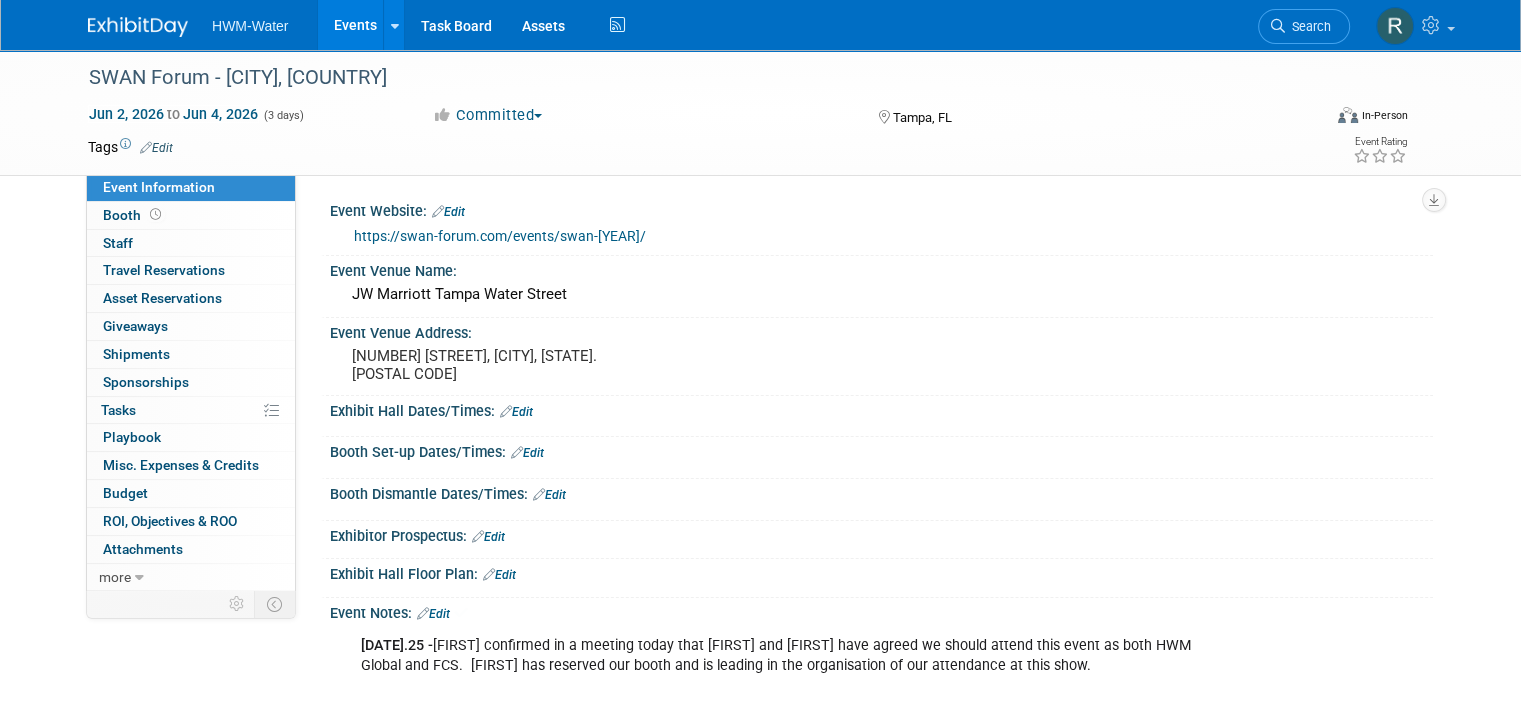click at bounding box center [150, 17] 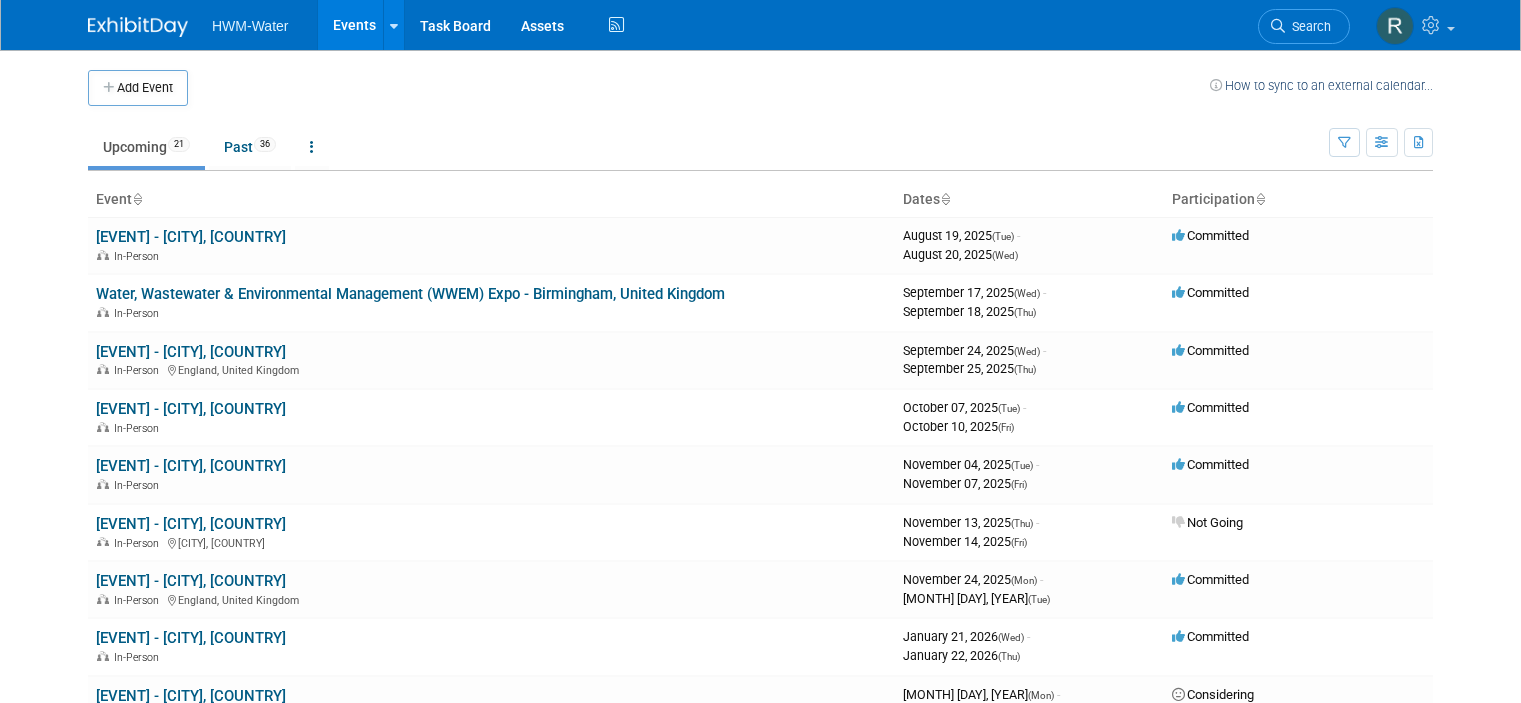 scroll, scrollTop: 0, scrollLeft: 0, axis: both 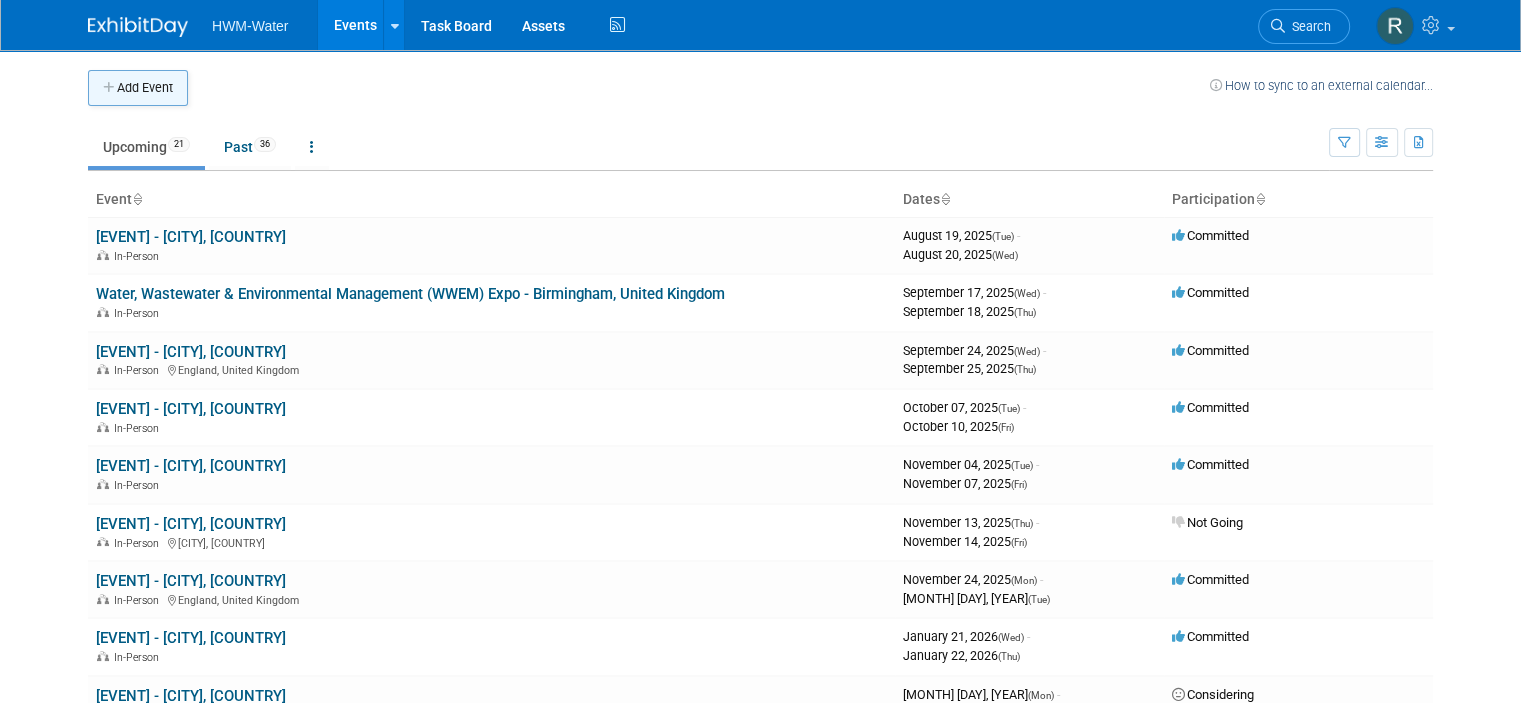 click on "Add Event" at bounding box center [138, 88] 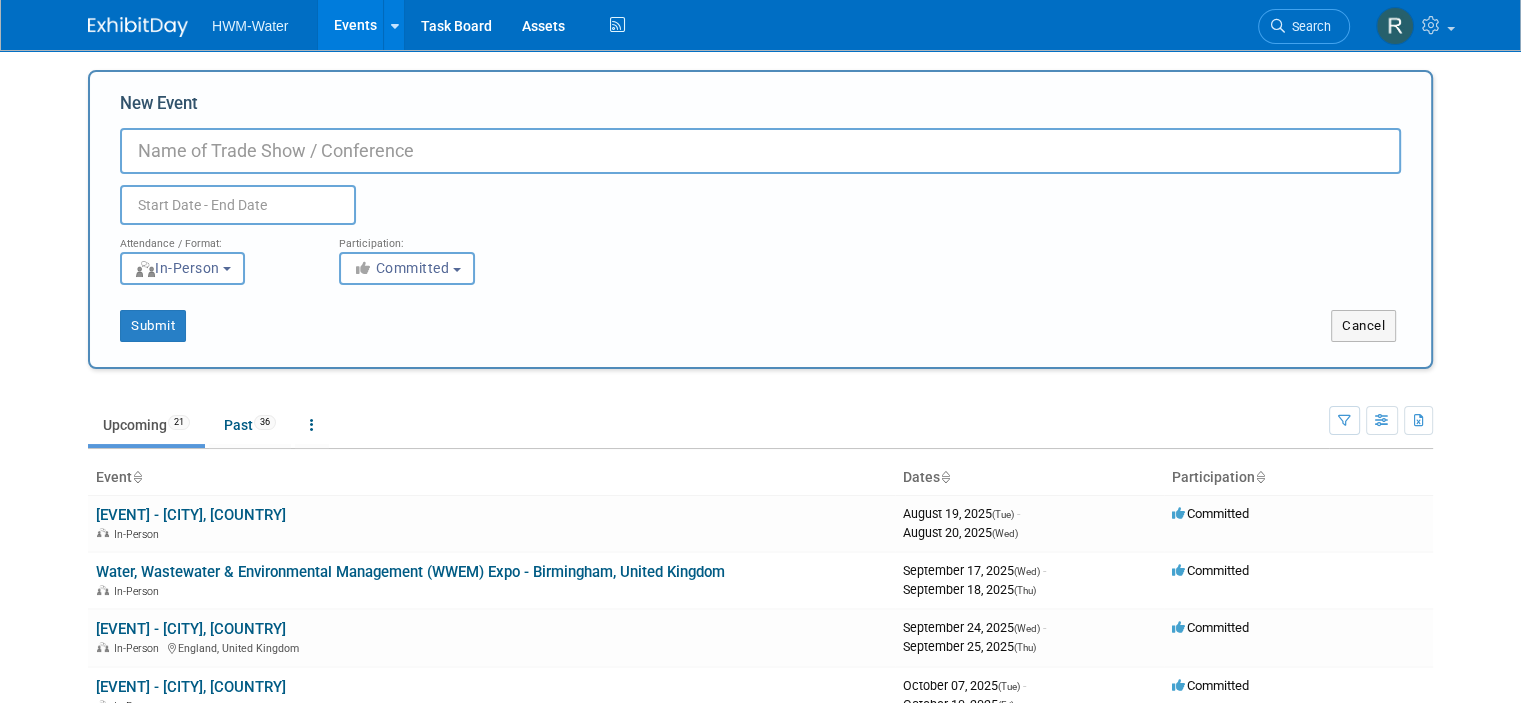 paste on "SWAN Asia-Pacific Workshop" 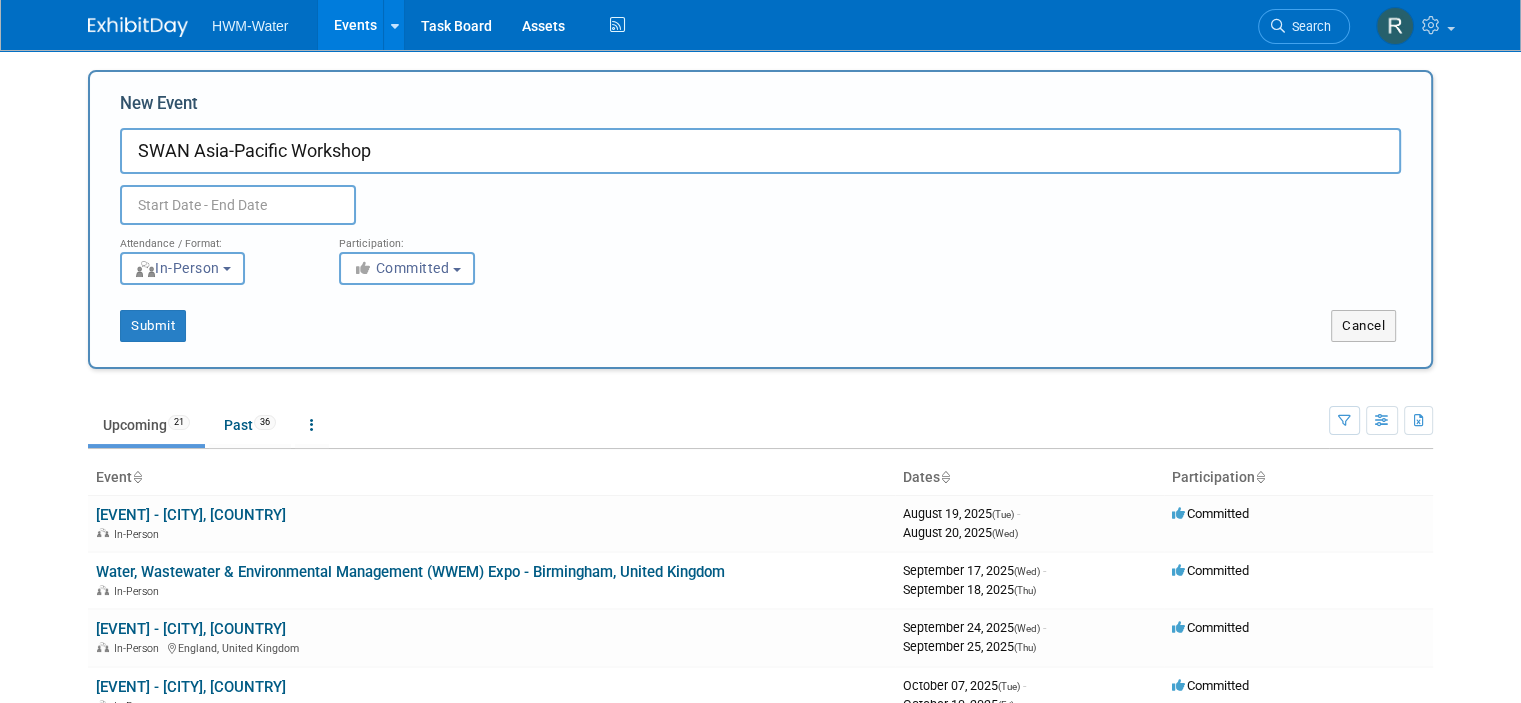 type on "SWAN Asia-Pacific Workshop" 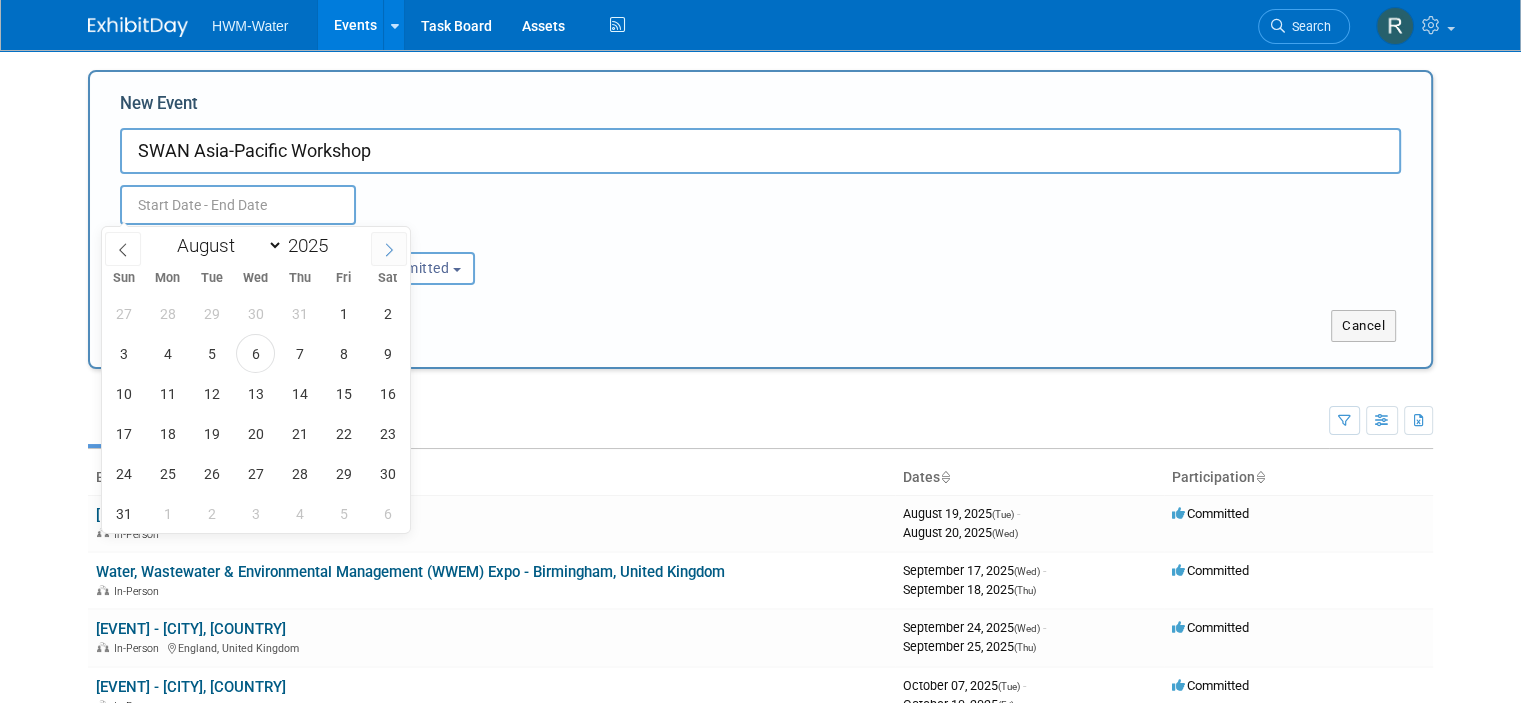 click at bounding box center (389, 249) 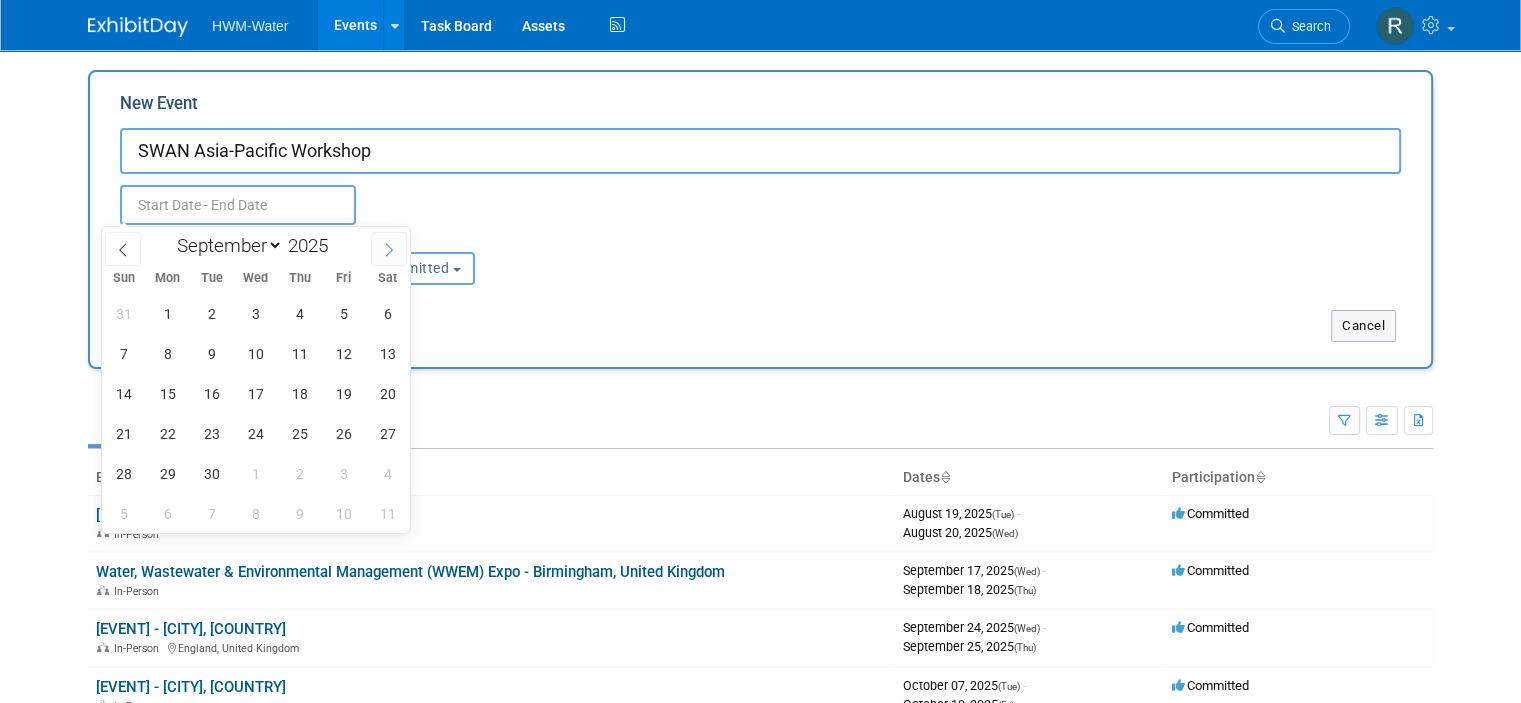 click at bounding box center [389, 249] 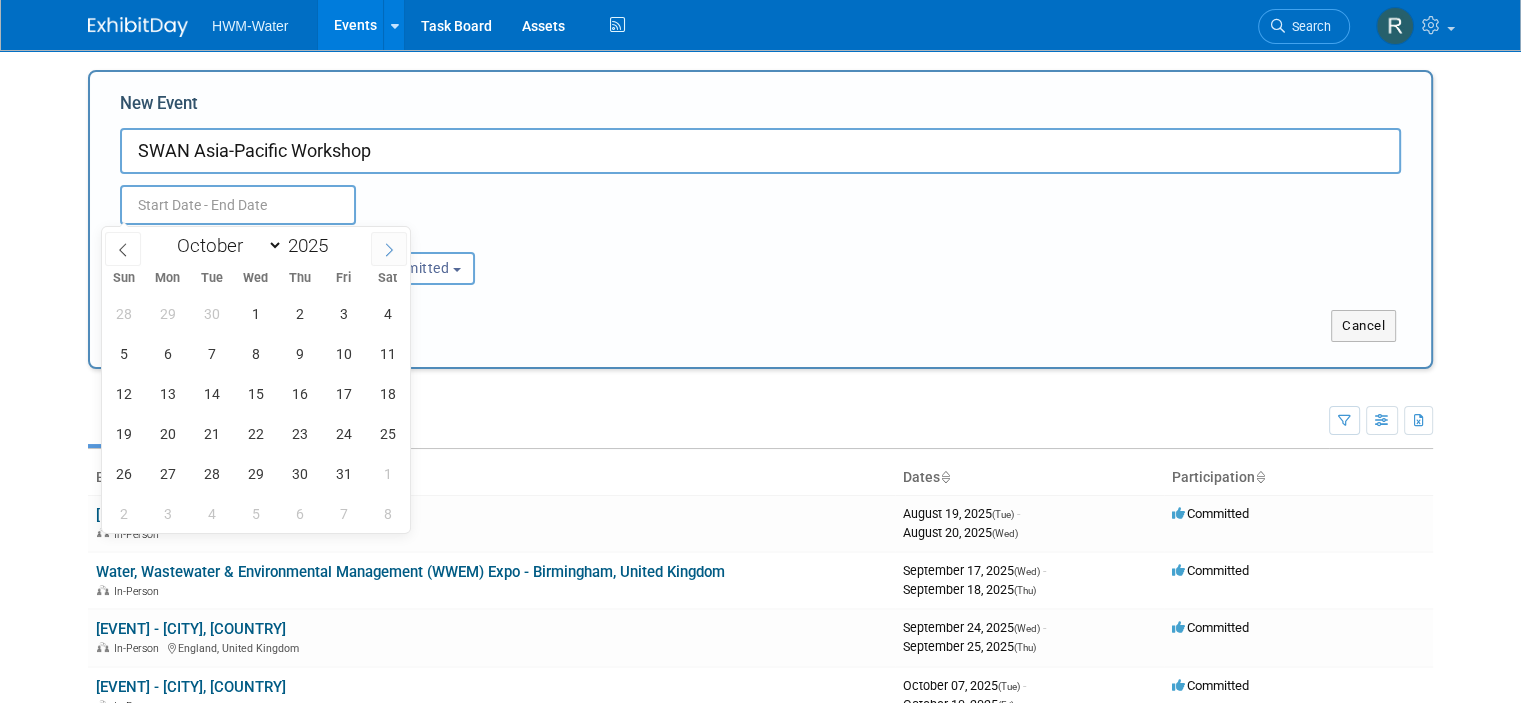 click at bounding box center (389, 249) 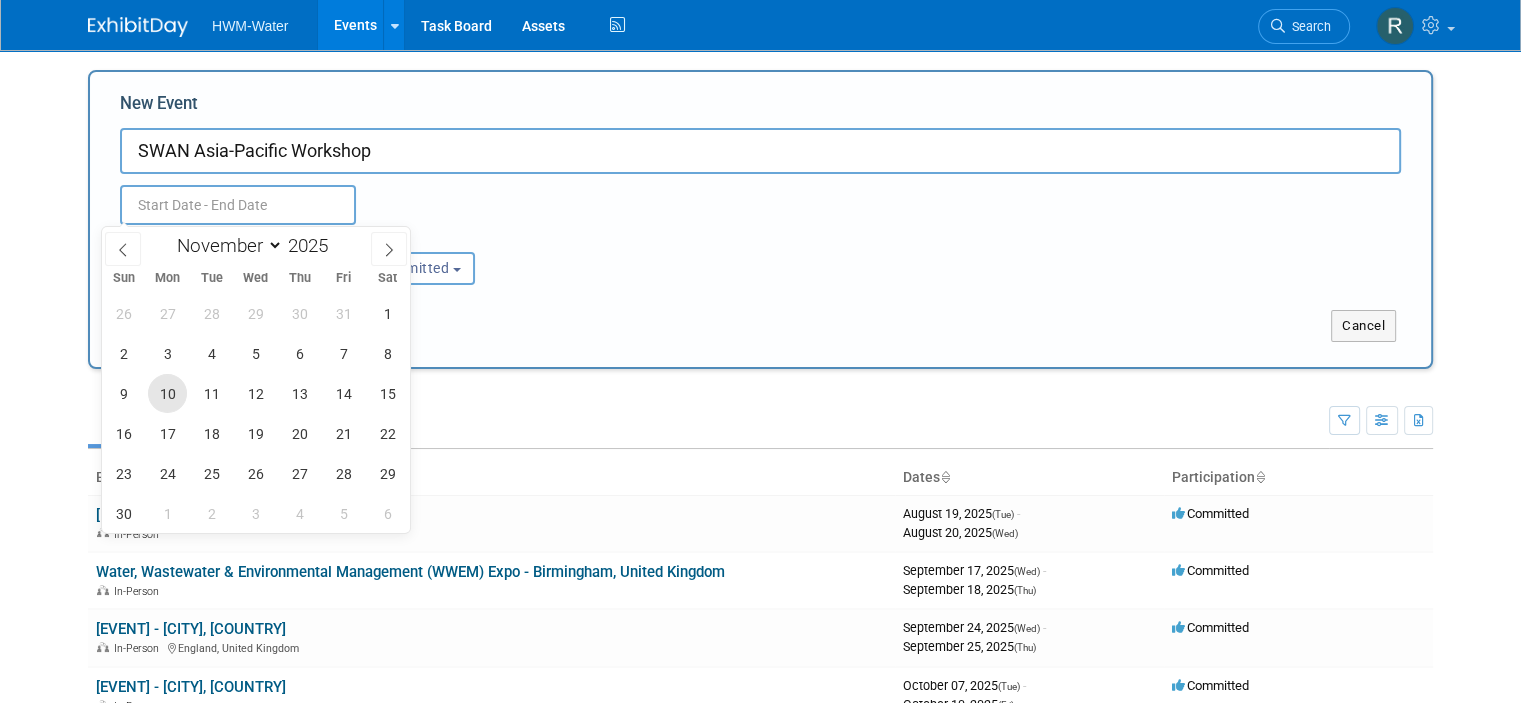 click on "10" at bounding box center [167, 393] 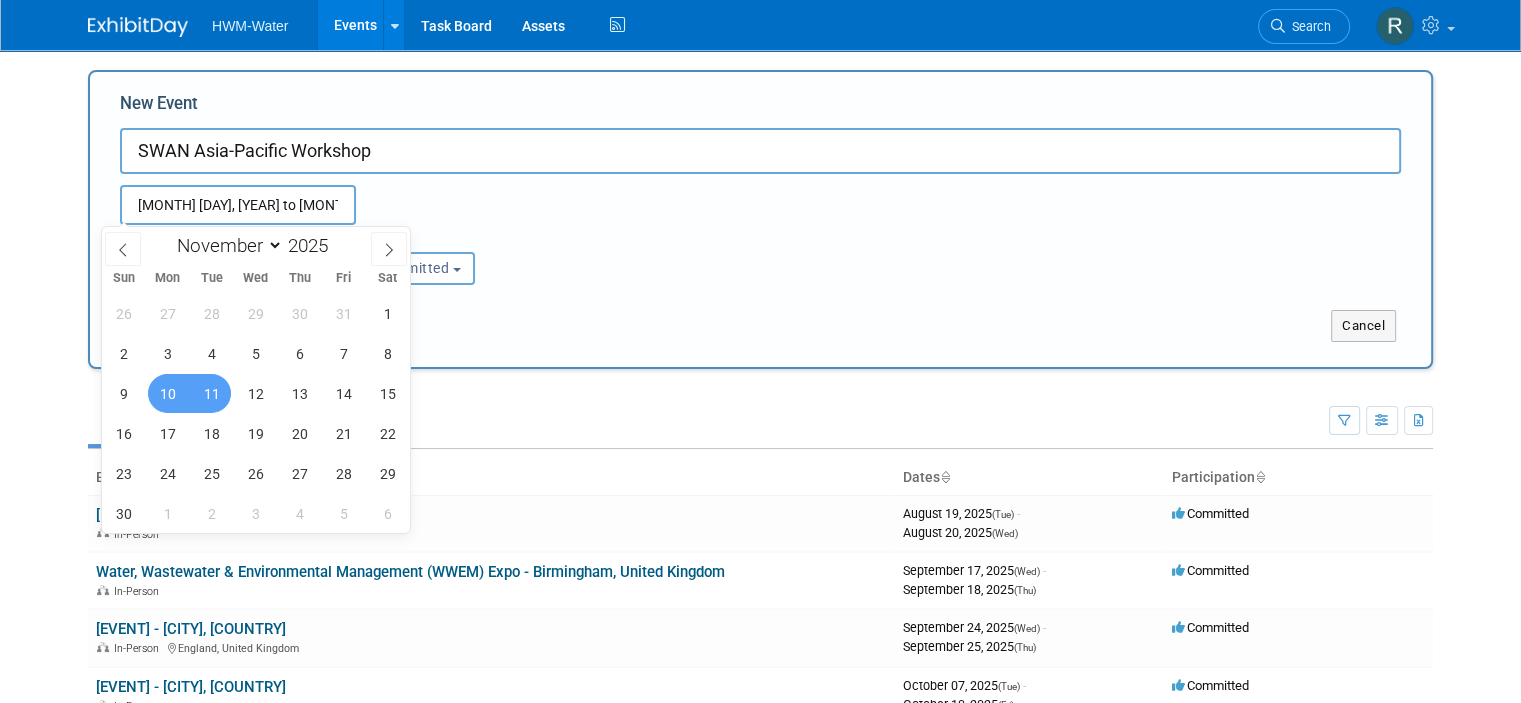 click on "11" at bounding box center (211, 393) 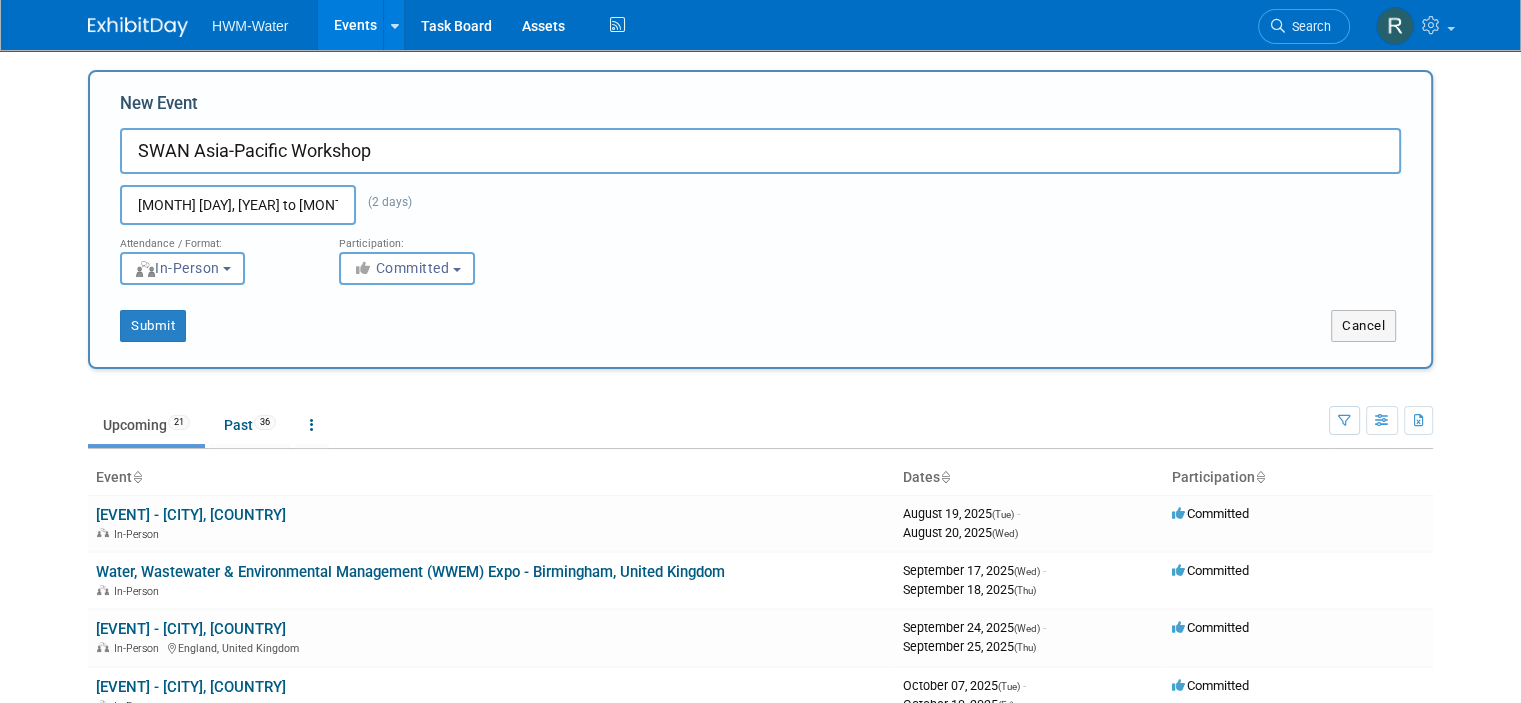 drag, startPoint x: 608, startPoint y: 416, endPoint x: 569, endPoint y: 398, distance: 42.953465 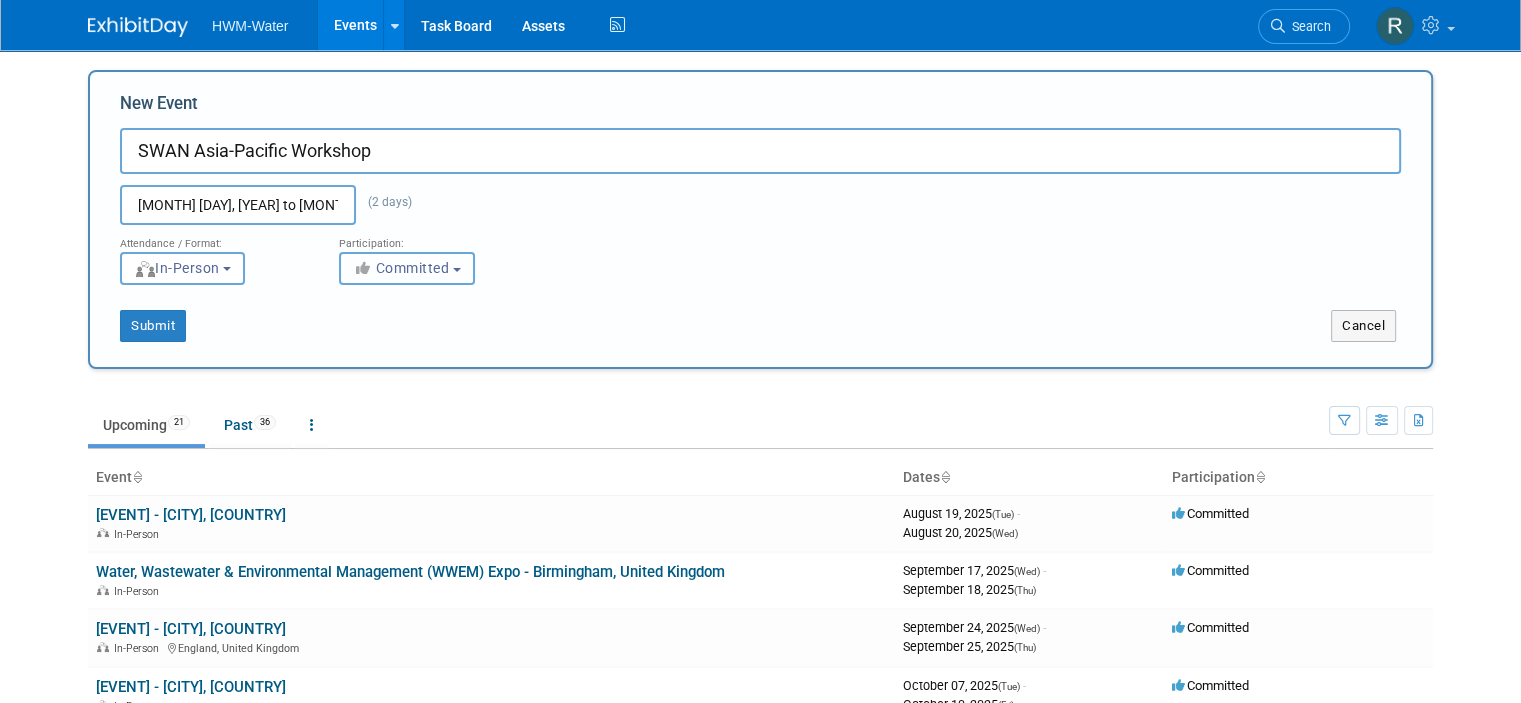 click on "Committed" at bounding box center (401, 268) 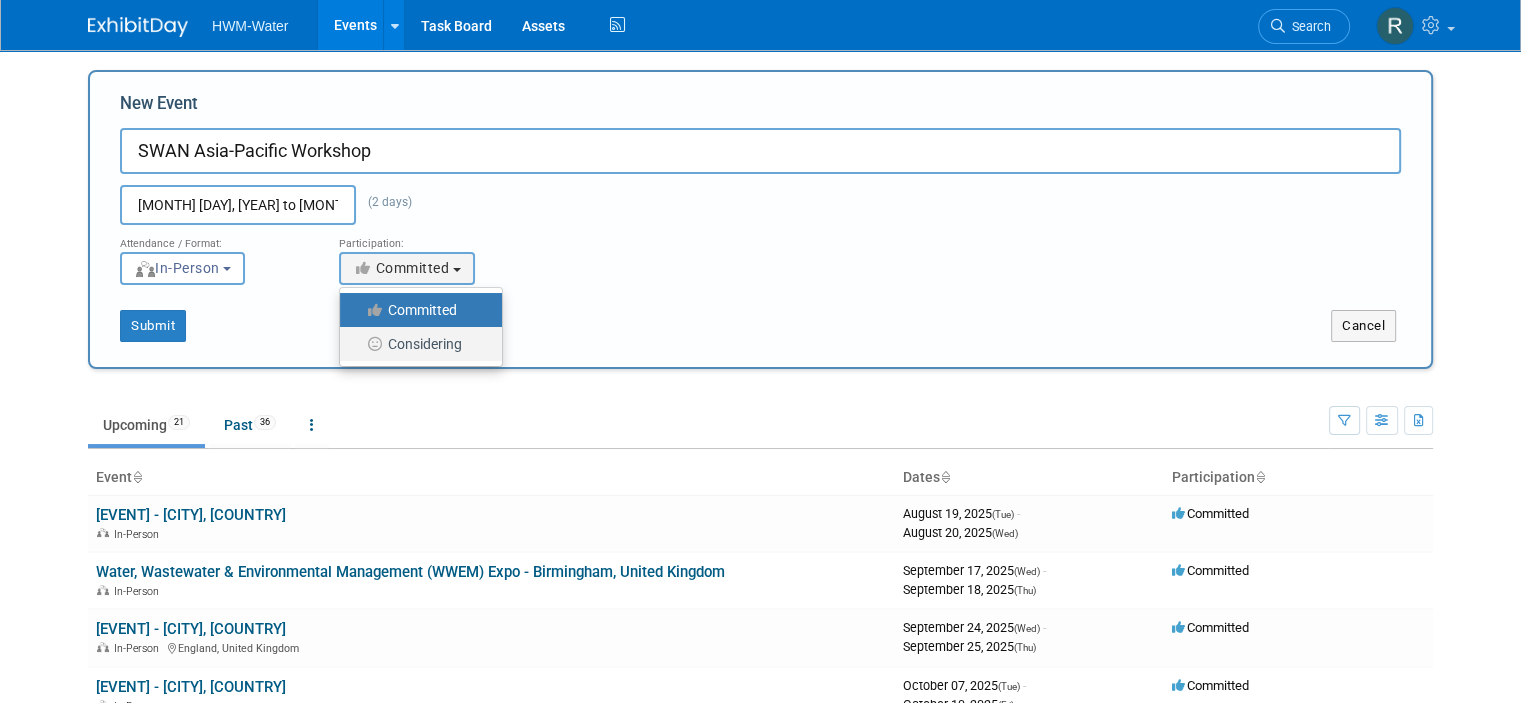 click on "Considering" at bounding box center (416, 344) 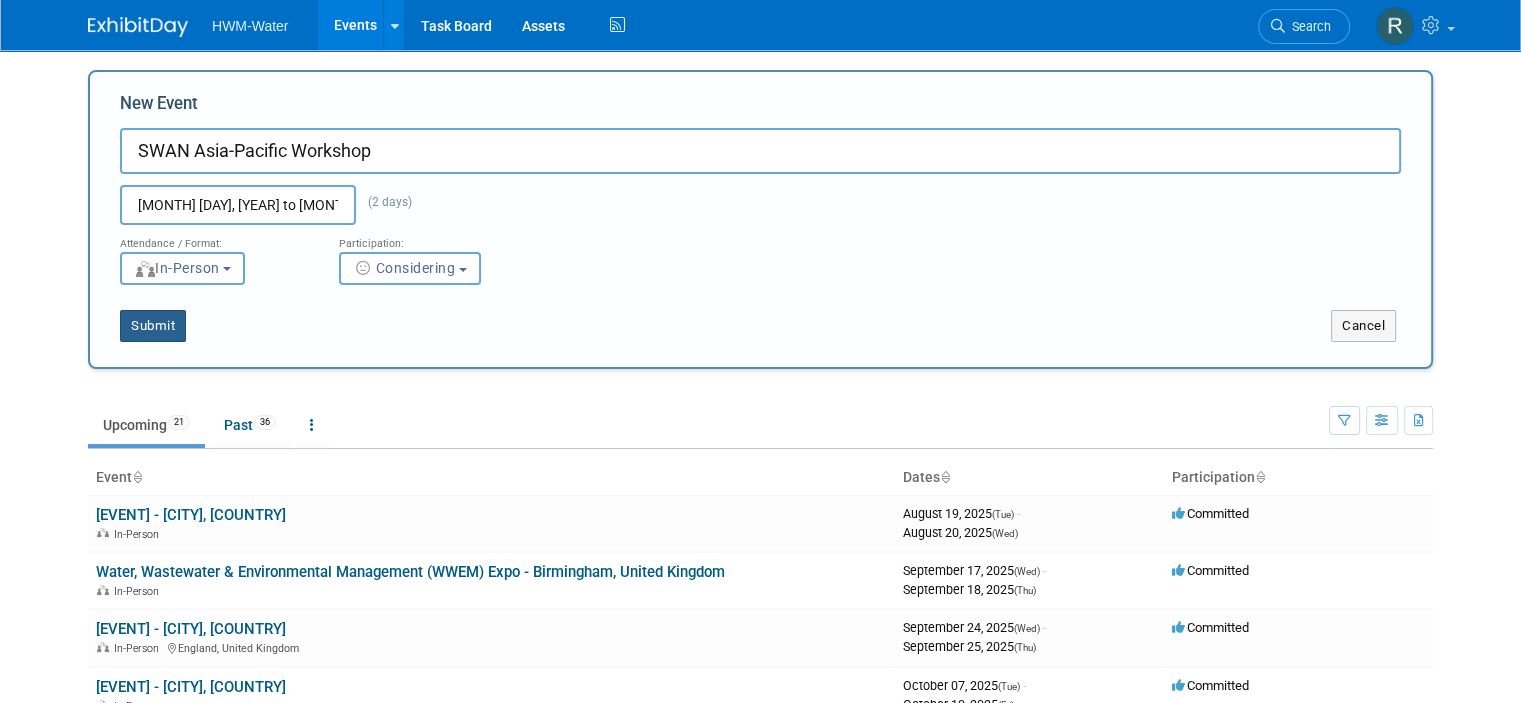 click on "Submit" at bounding box center (153, 326) 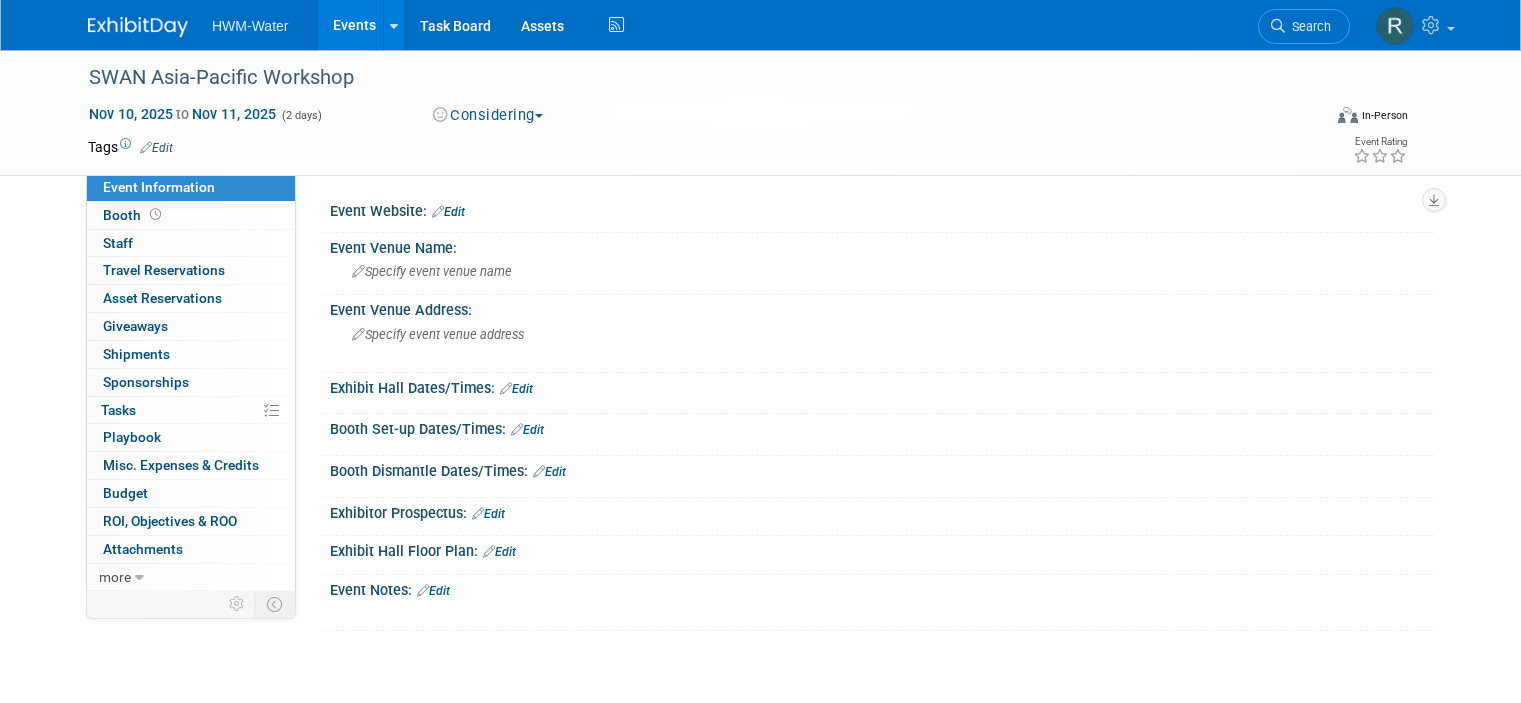 scroll, scrollTop: 0, scrollLeft: 0, axis: both 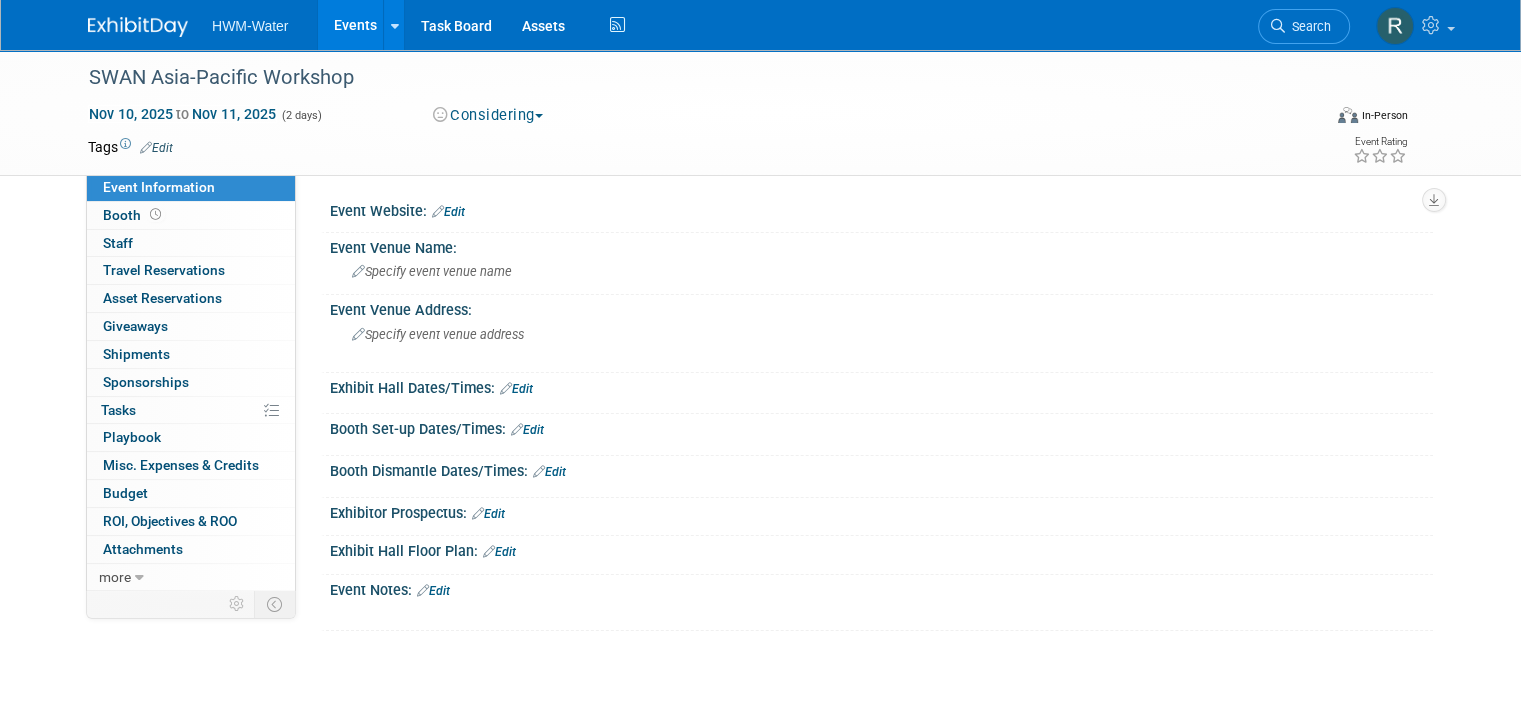 click on "Event Website:
Edit" at bounding box center [881, 209] 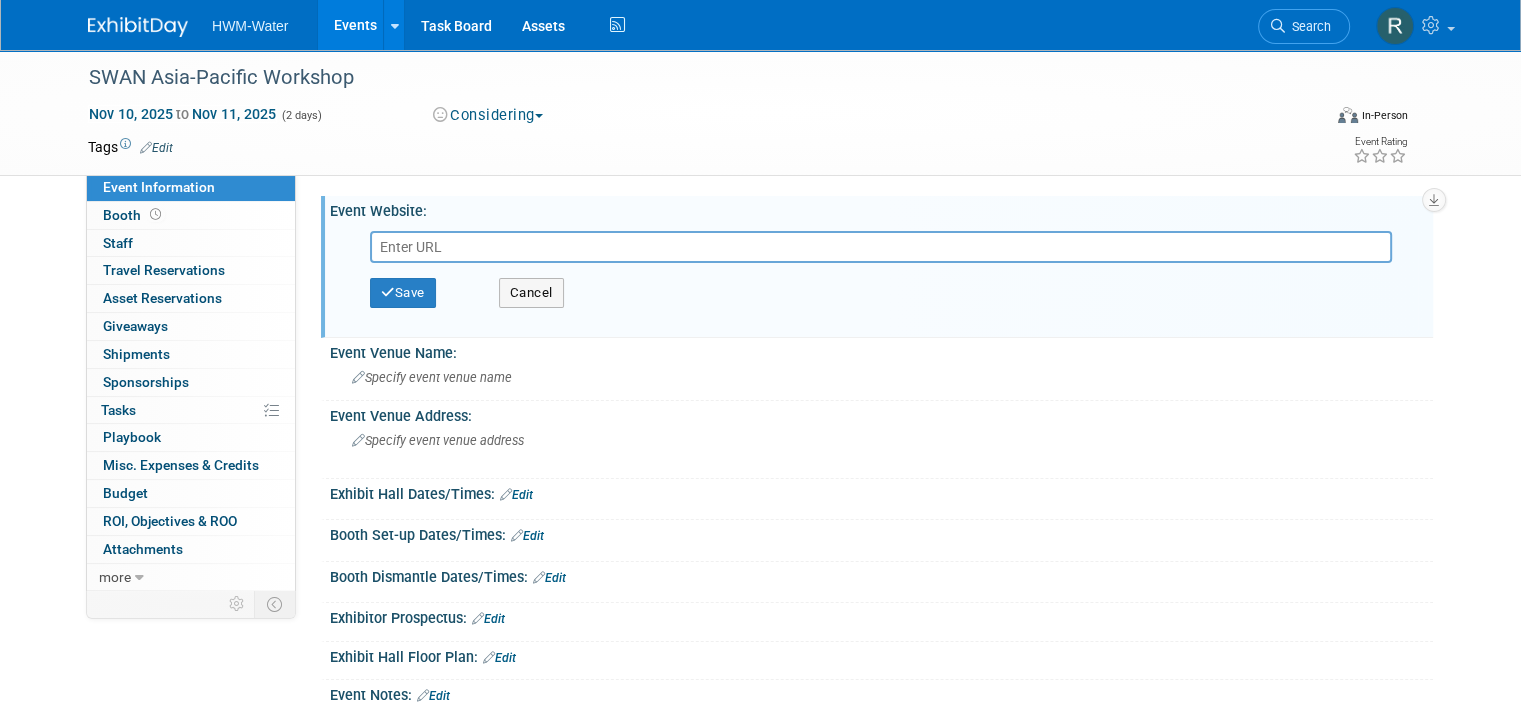 paste on "https://swan-forum.com/events/4th-swan-apac-workshop-in-sydney/" 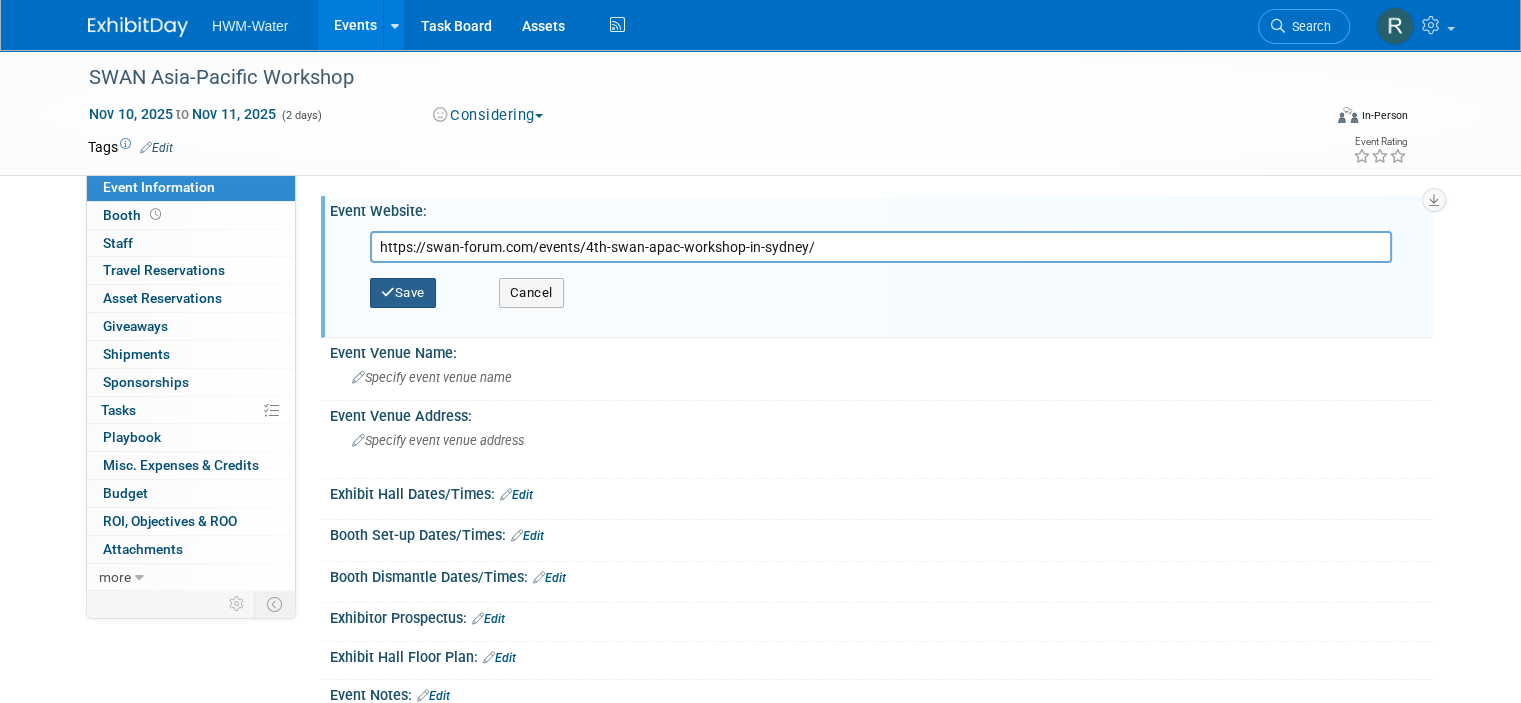 type on "https://swan-forum.com/events/4th-swan-apac-workshop-in-sydney/" 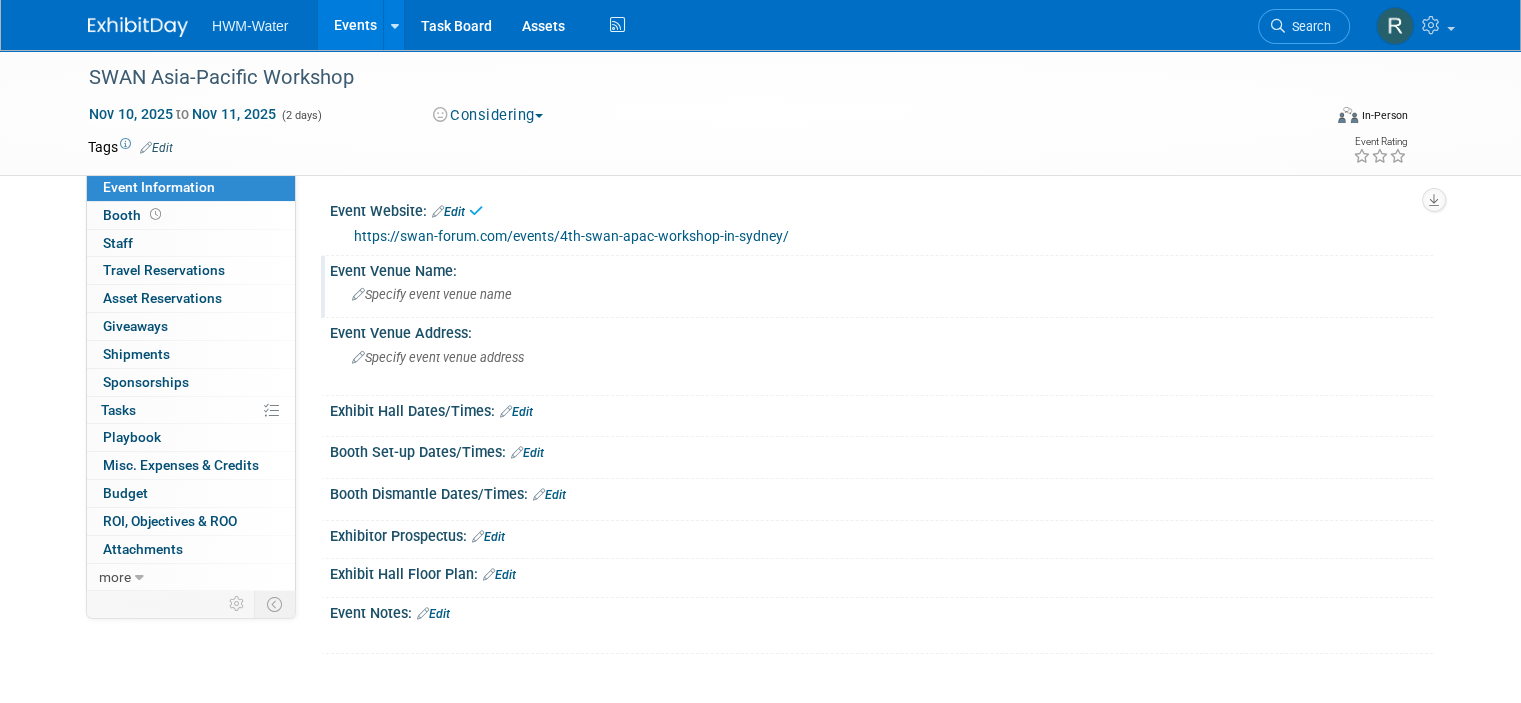 click on "Specify event venue name" at bounding box center [432, 294] 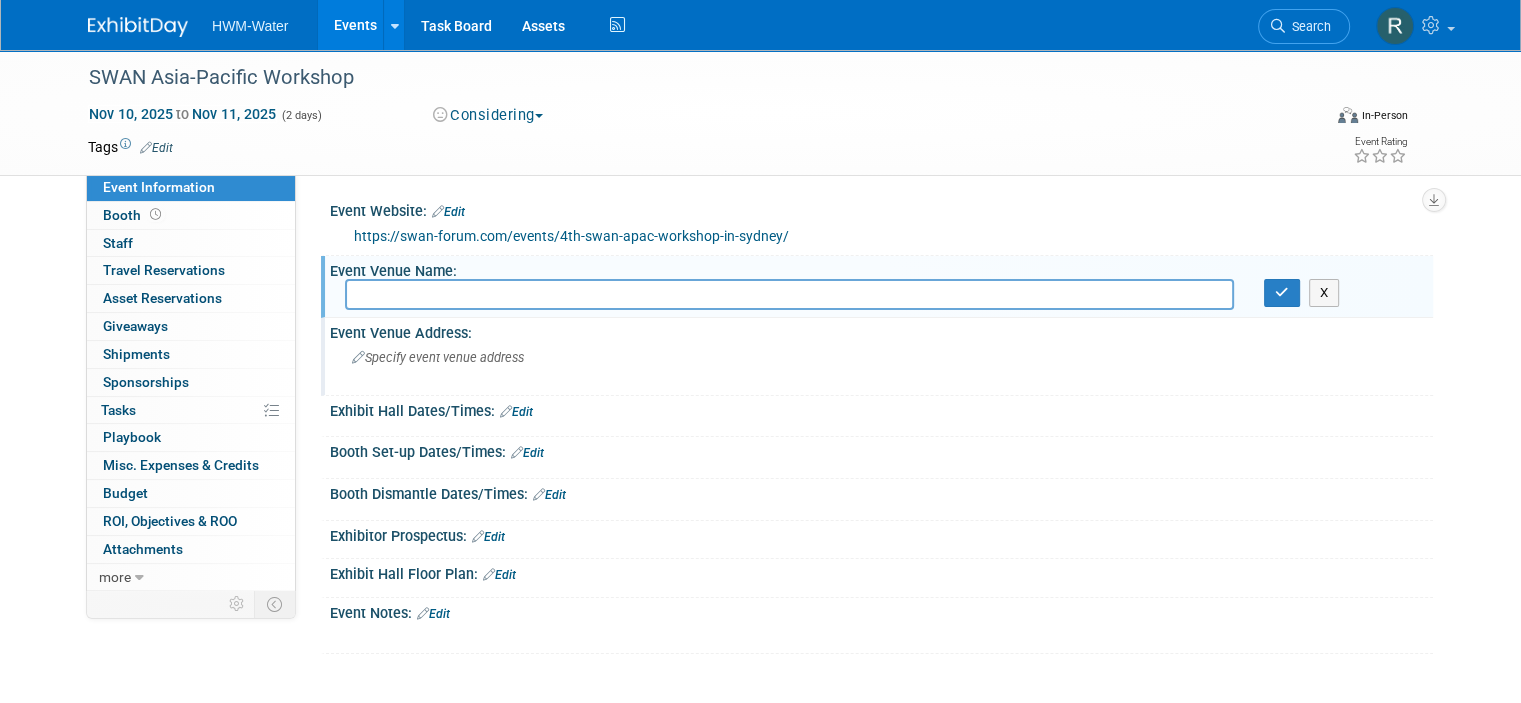 click on "Specify event venue address" at bounding box center (438, 357) 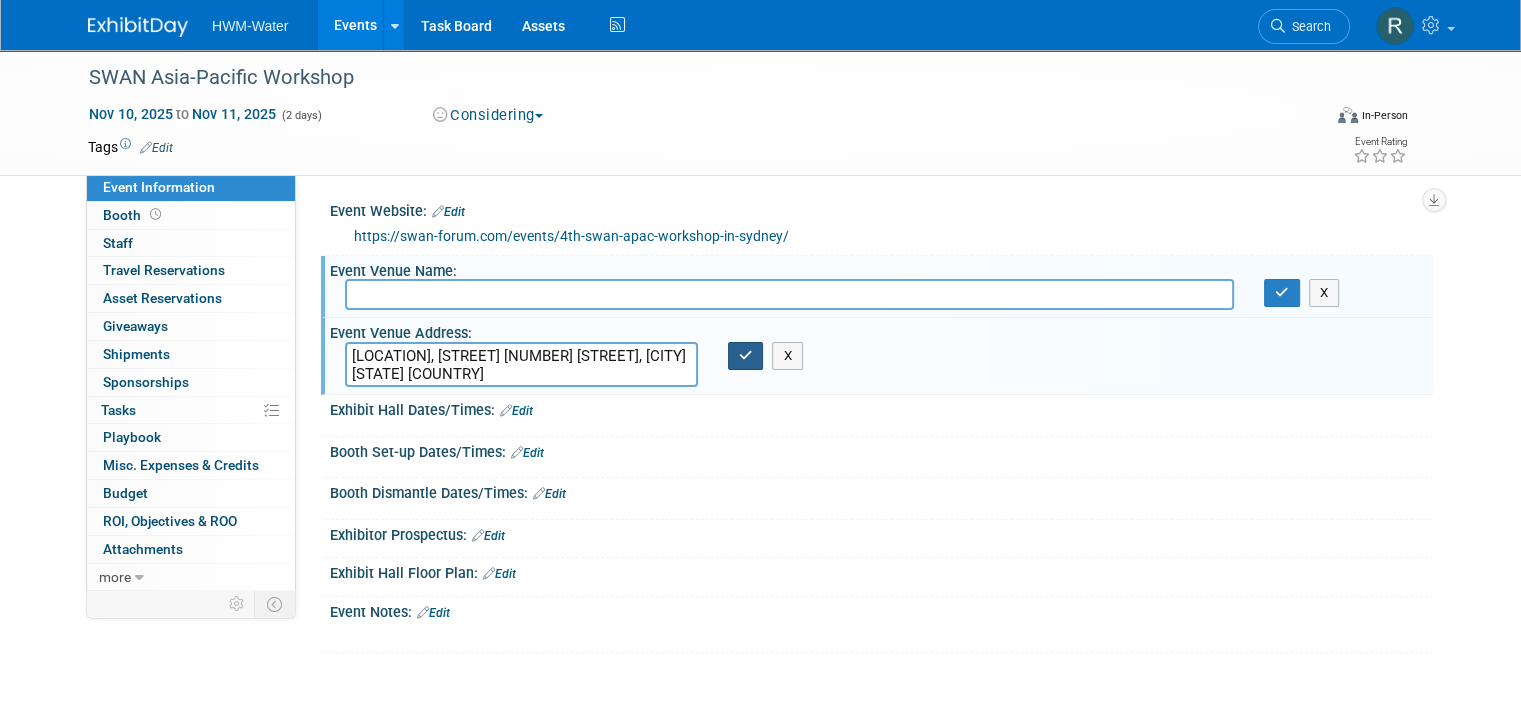 type on "[LOCATION], [STREET] [NUMBER] [STREET], [CITY] [STATE] [COUNTRY]" 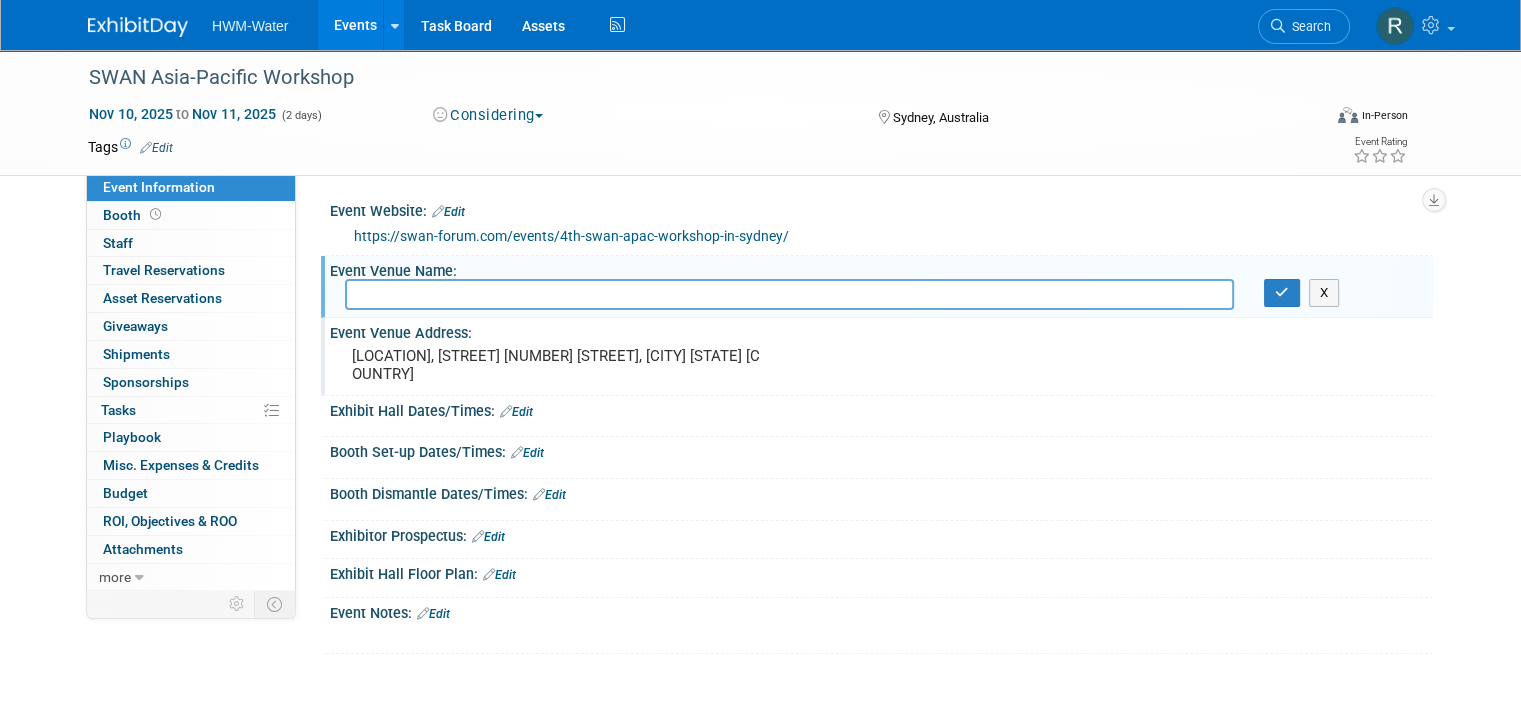 click on "Edit" at bounding box center (433, 614) 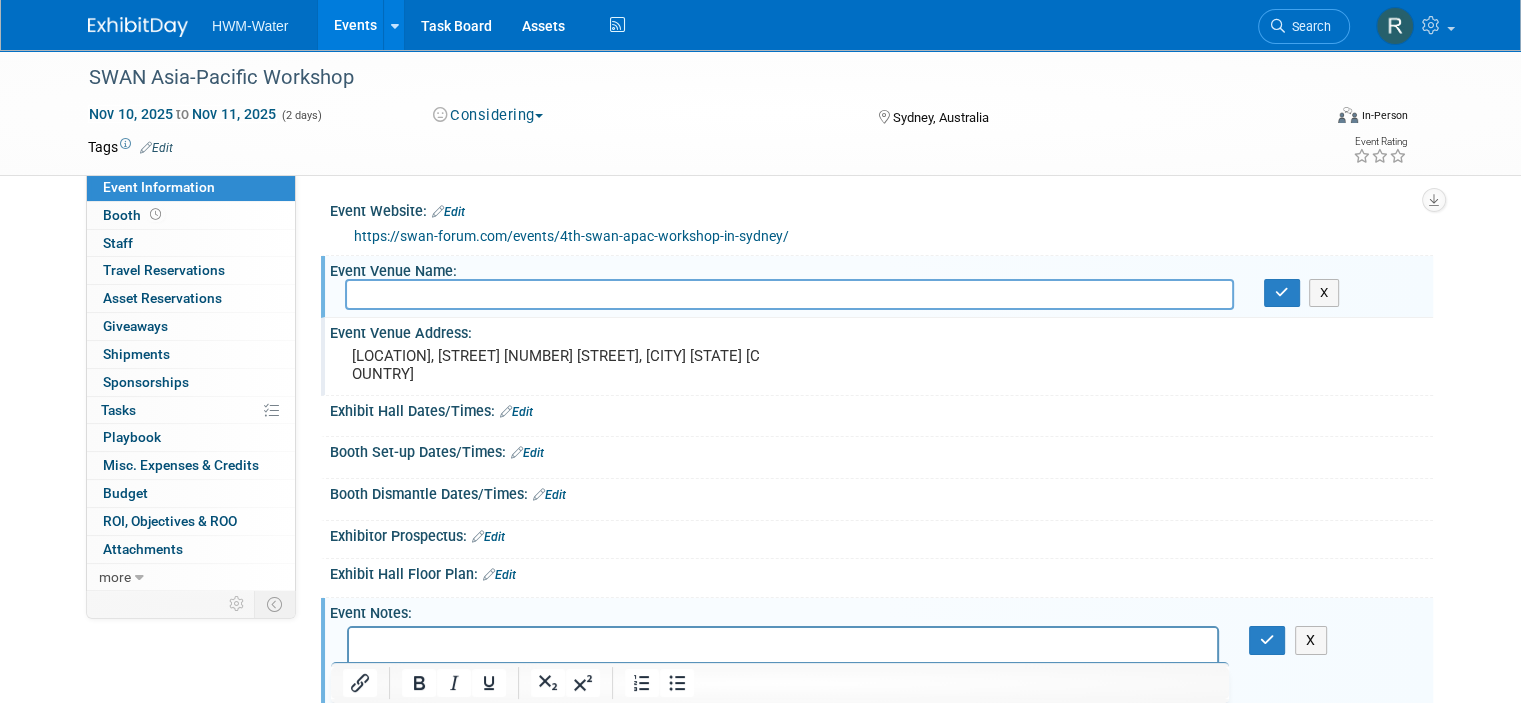 scroll, scrollTop: 0, scrollLeft: 0, axis: both 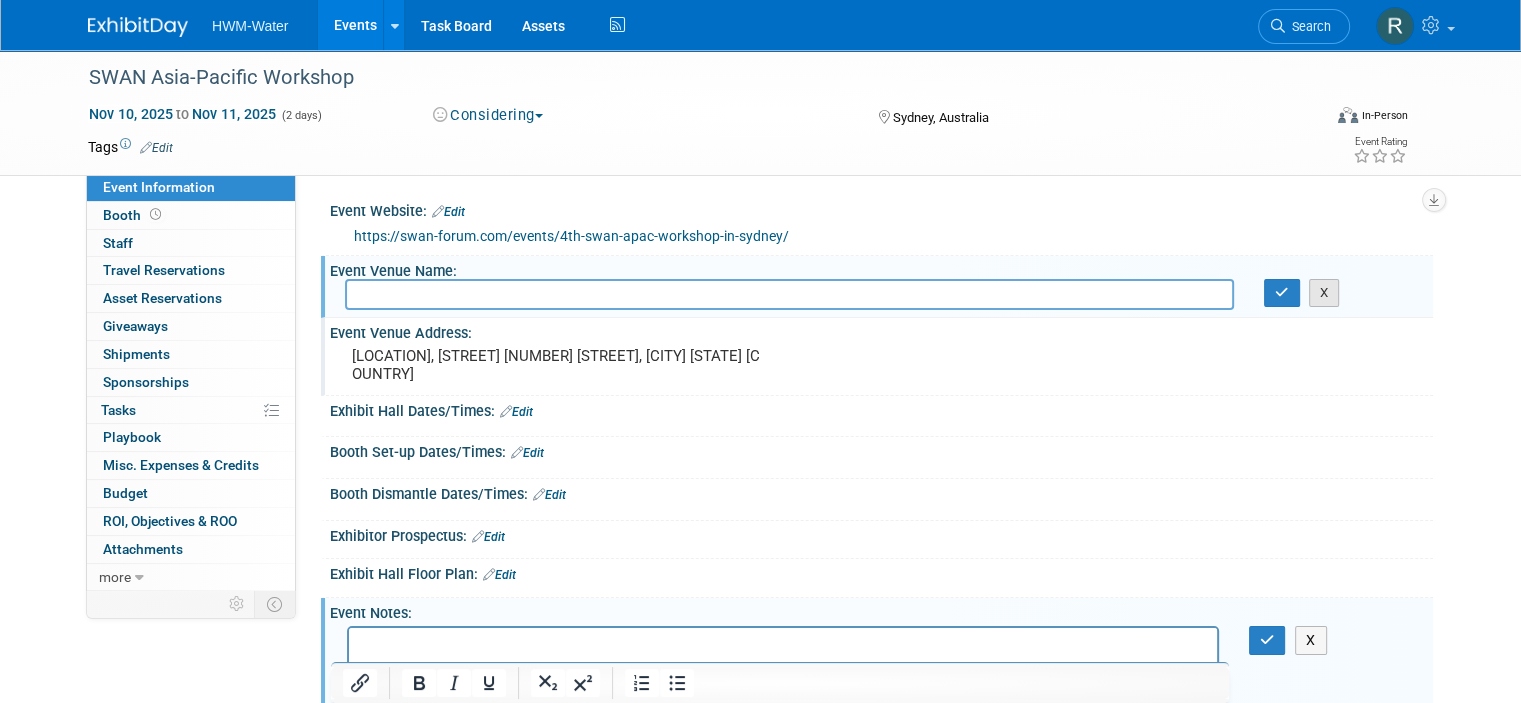 click on "X" at bounding box center (1324, 293) 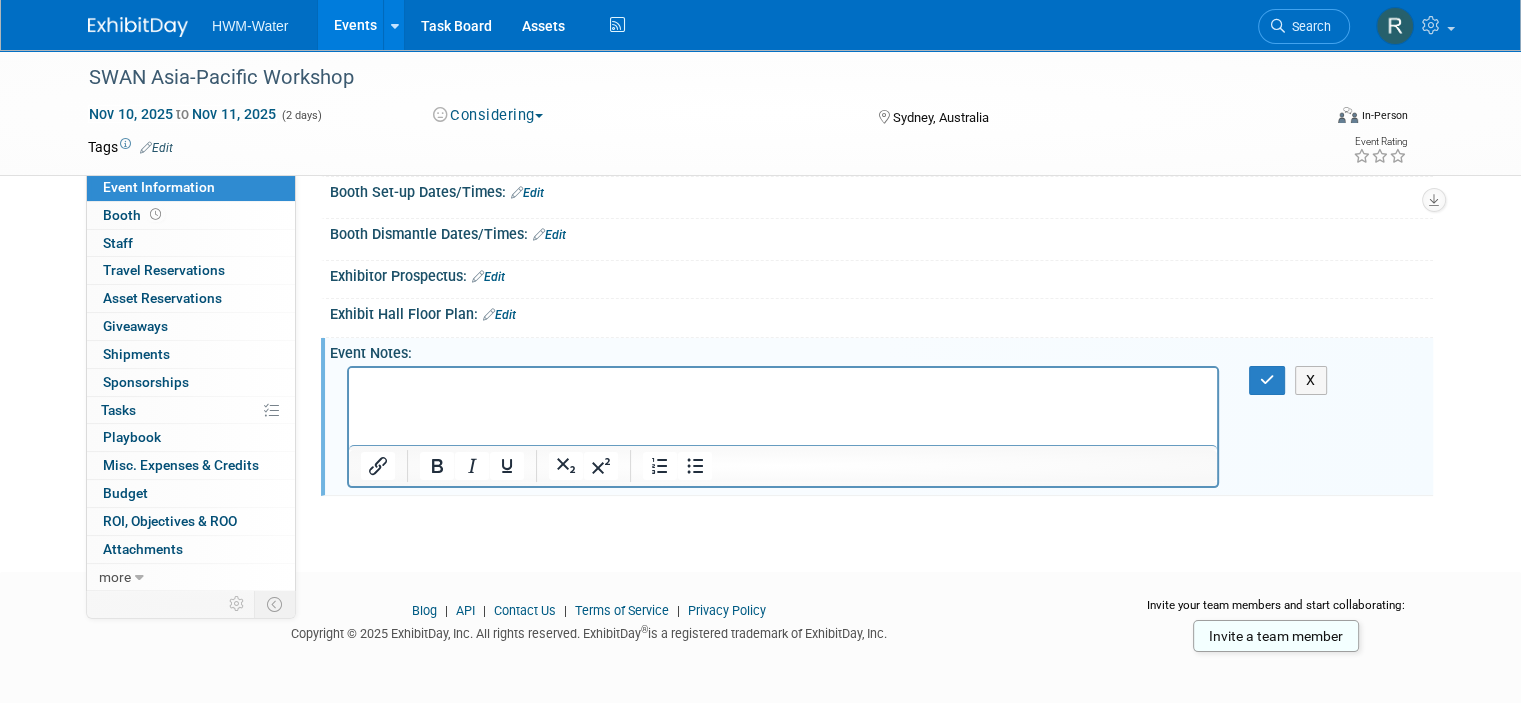 scroll, scrollTop: 265, scrollLeft: 0, axis: vertical 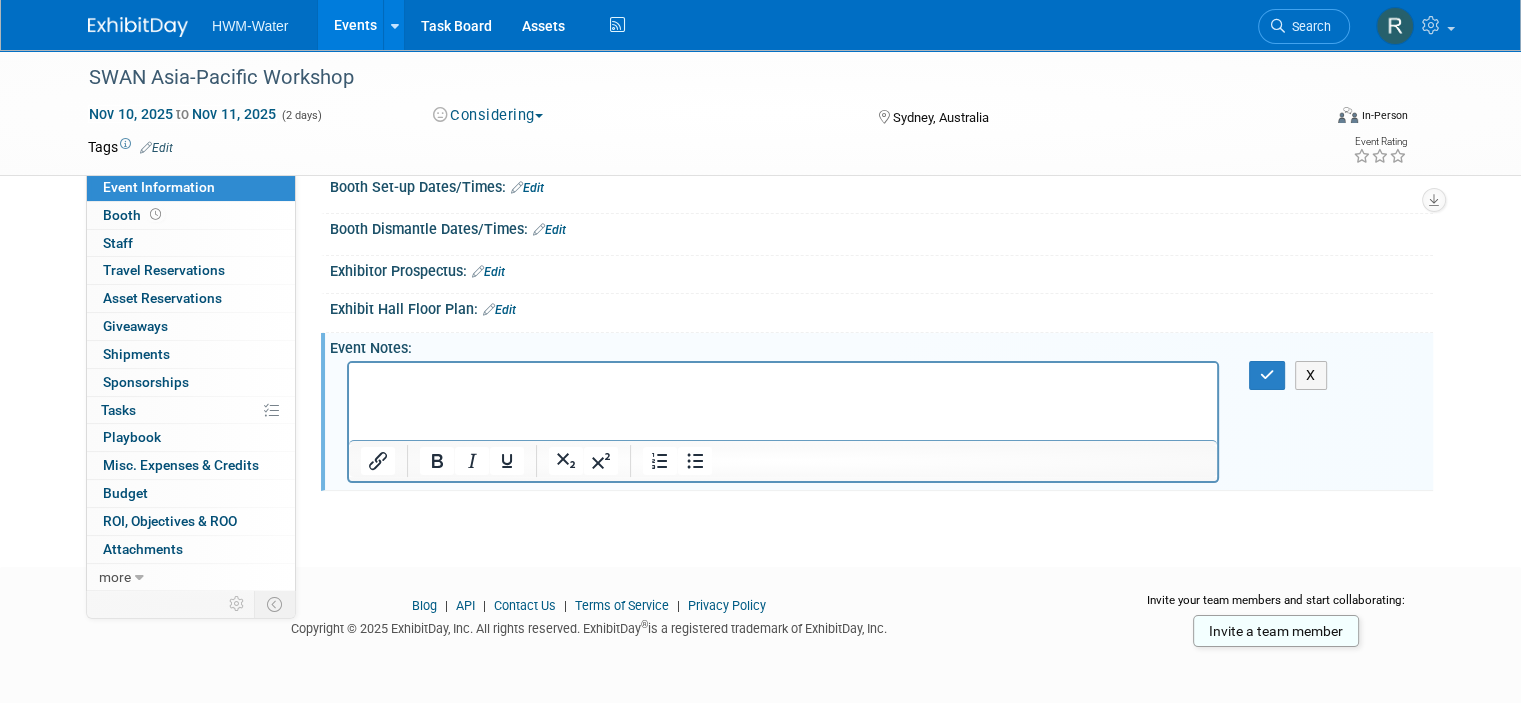 click at bounding box center (783, 377) 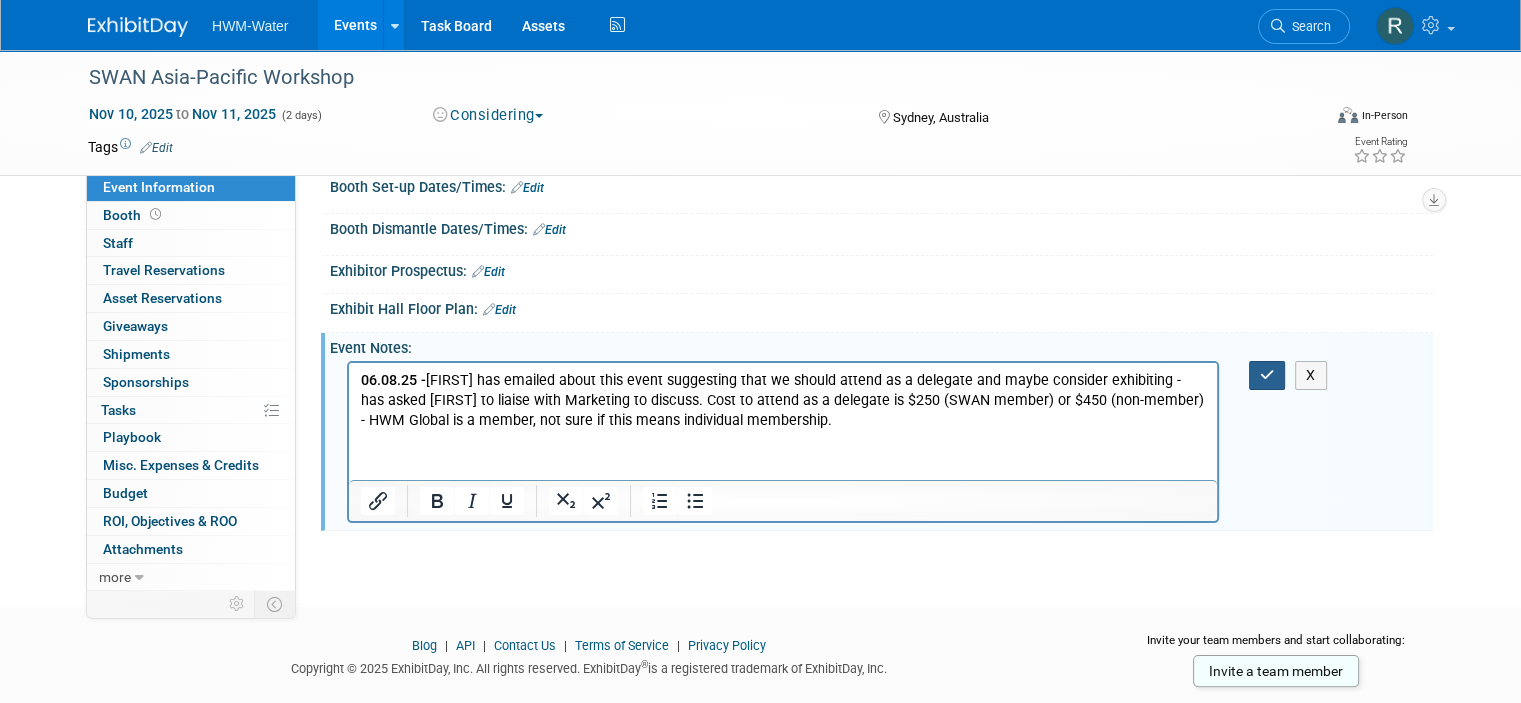 click at bounding box center [1267, 375] 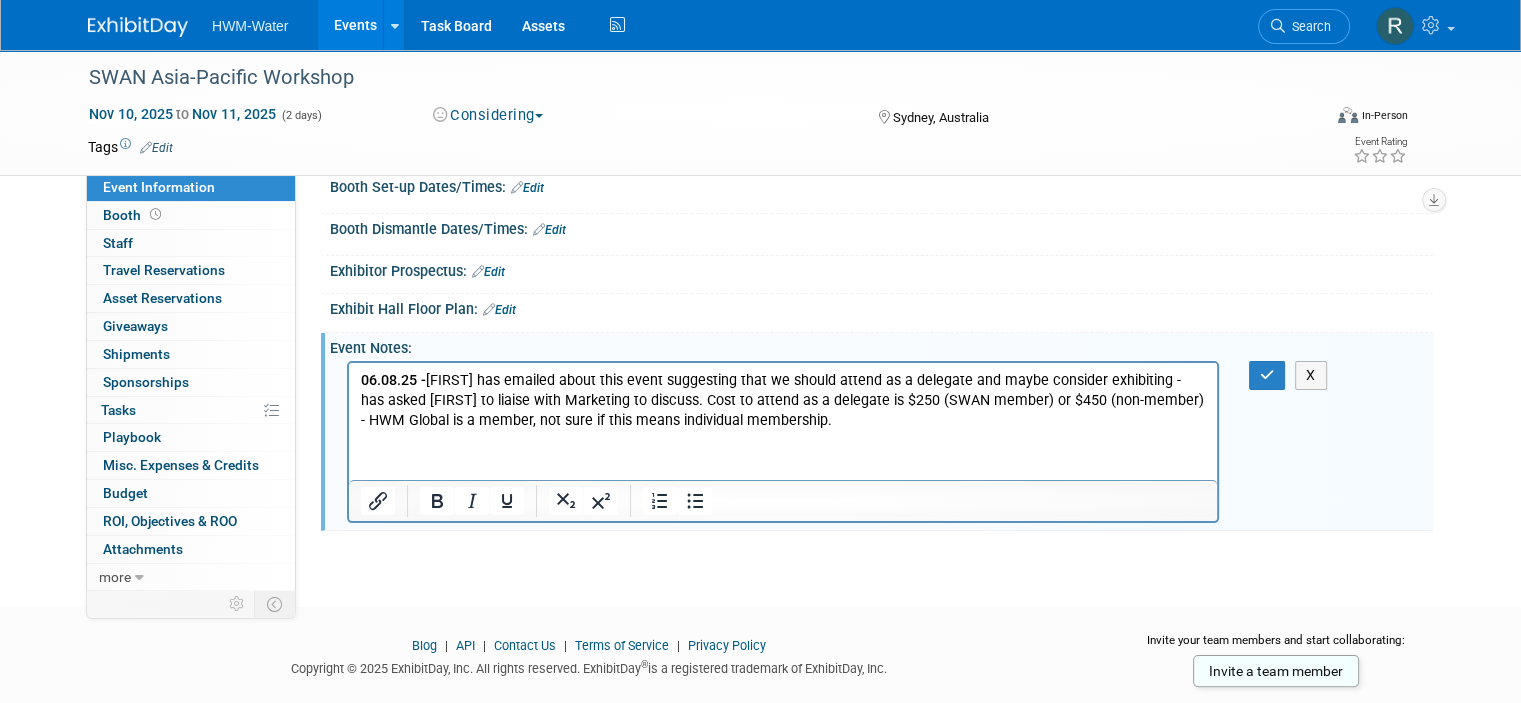 scroll, scrollTop: 224, scrollLeft: 0, axis: vertical 